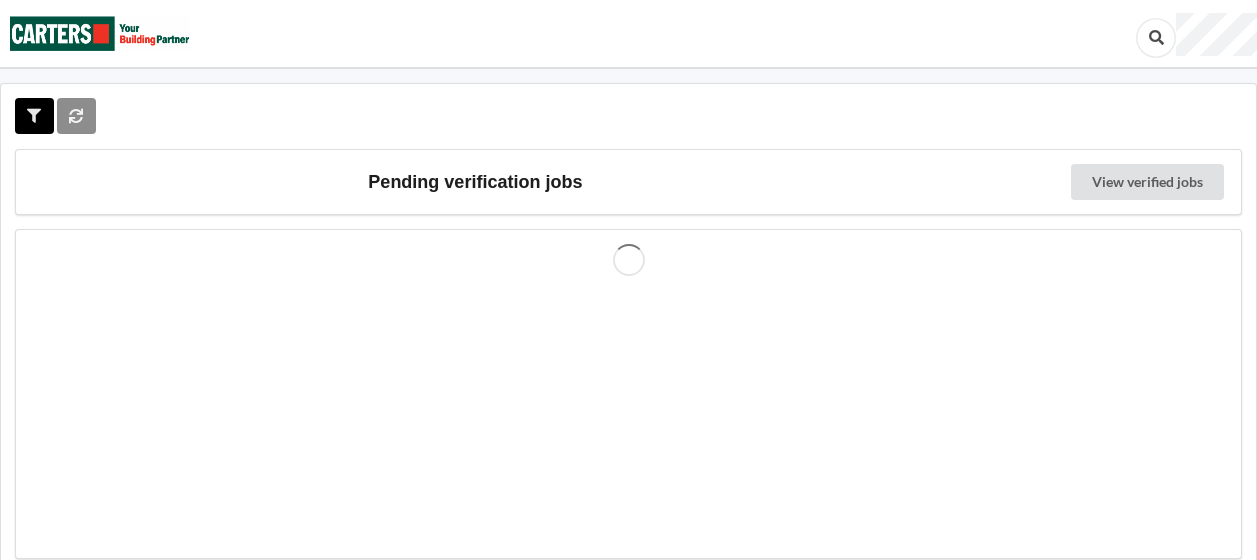 scroll, scrollTop: 0, scrollLeft: 0, axis: both 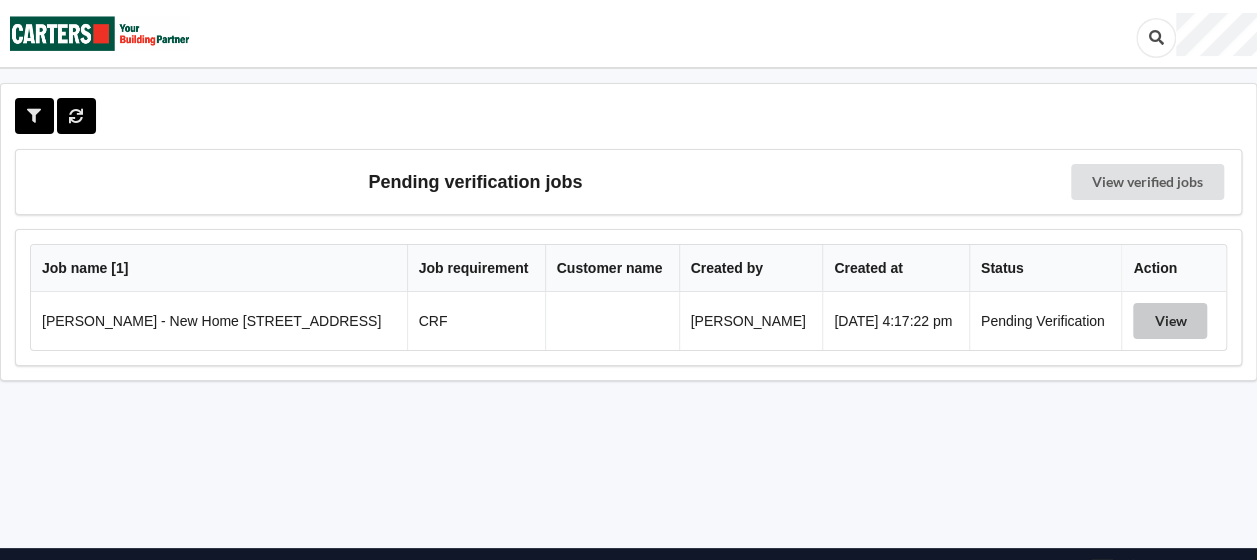 click on "View" at bounding box center [1170, 321] 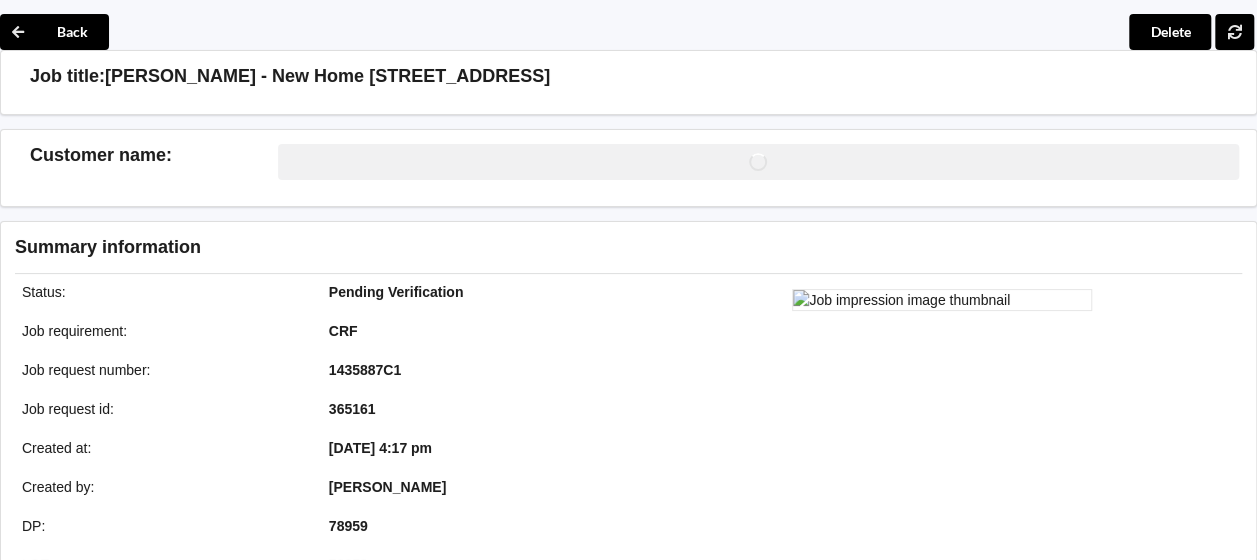 scroll, scrollTop: 100, scrollLeft: 0, axis: vertical 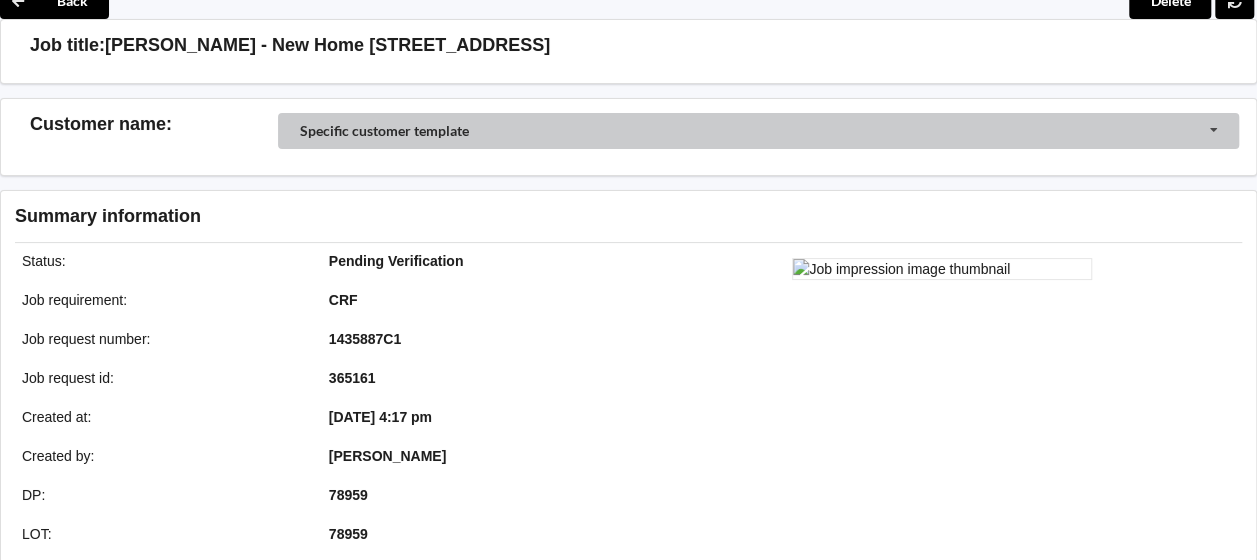 click on "Specific customer template" at bounding box center (384, 131) 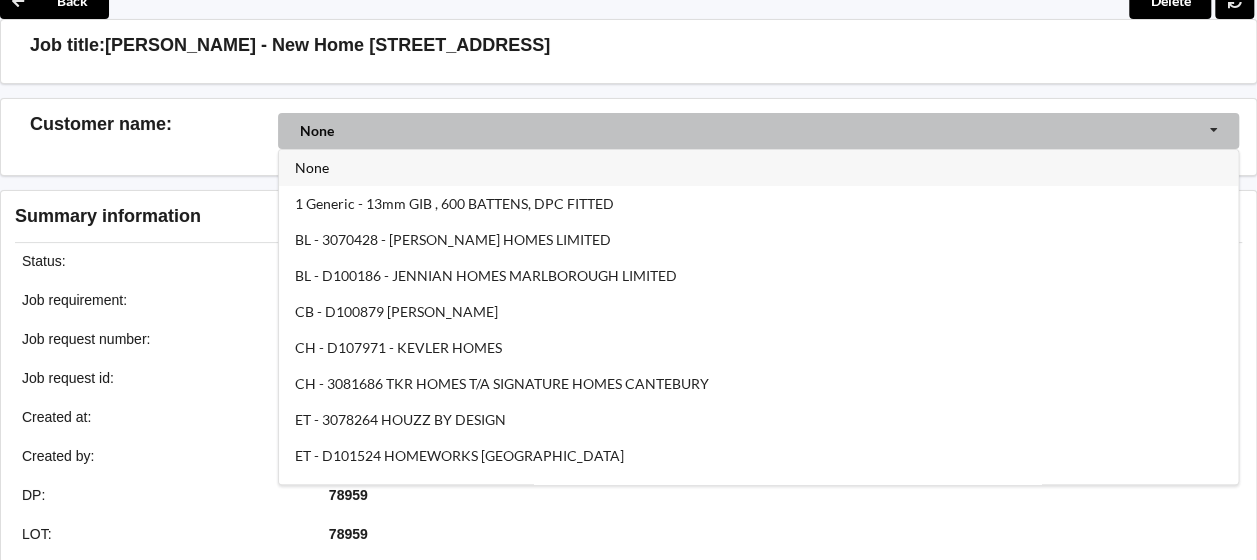 click on "Customer name :" at bounding box center (154, 124) 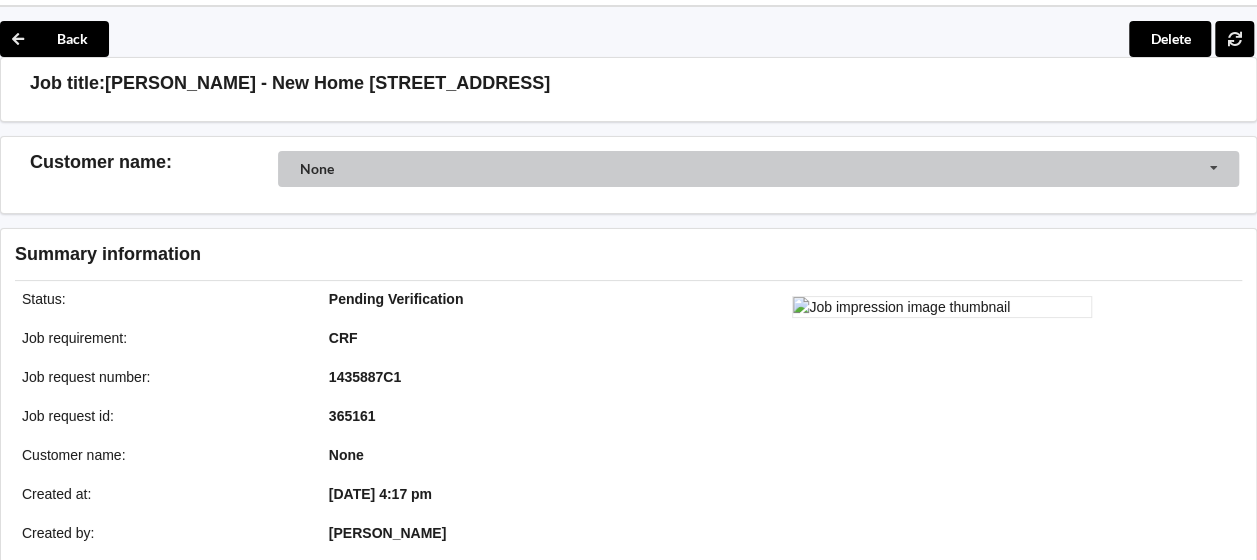 scroll, scrollTop: 0, scrollLeft: 0, axis: both 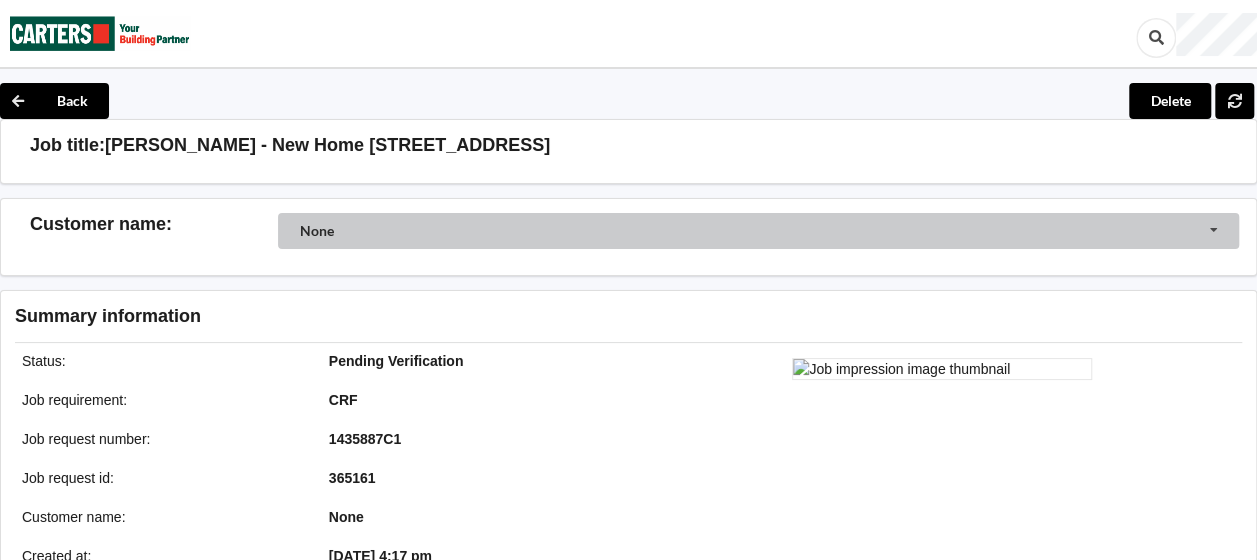 click at bounding box center [759, 232] 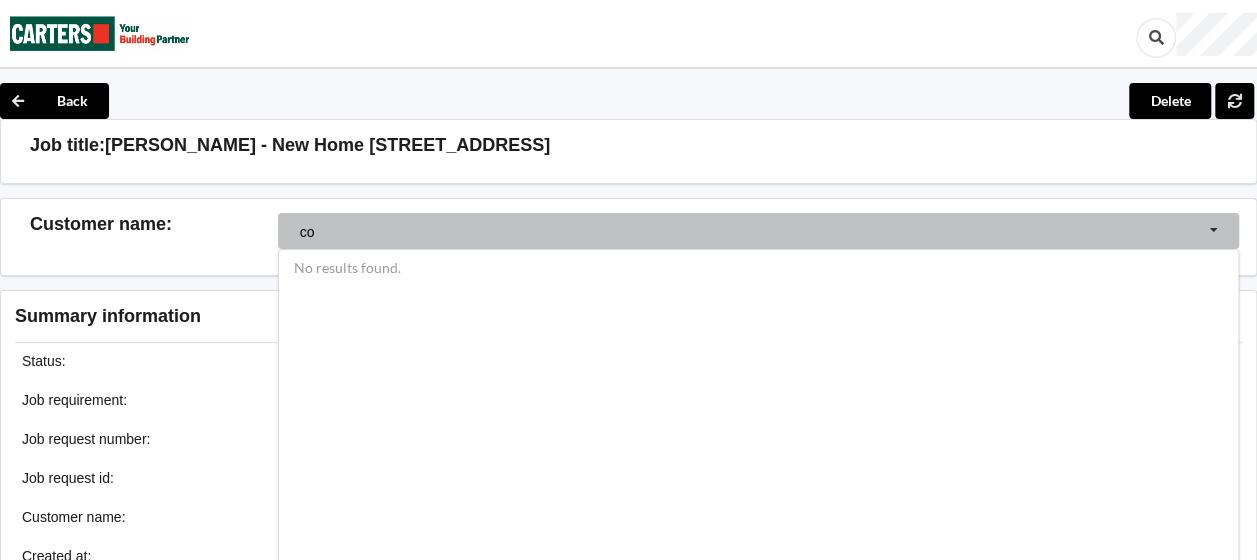 type on "c" 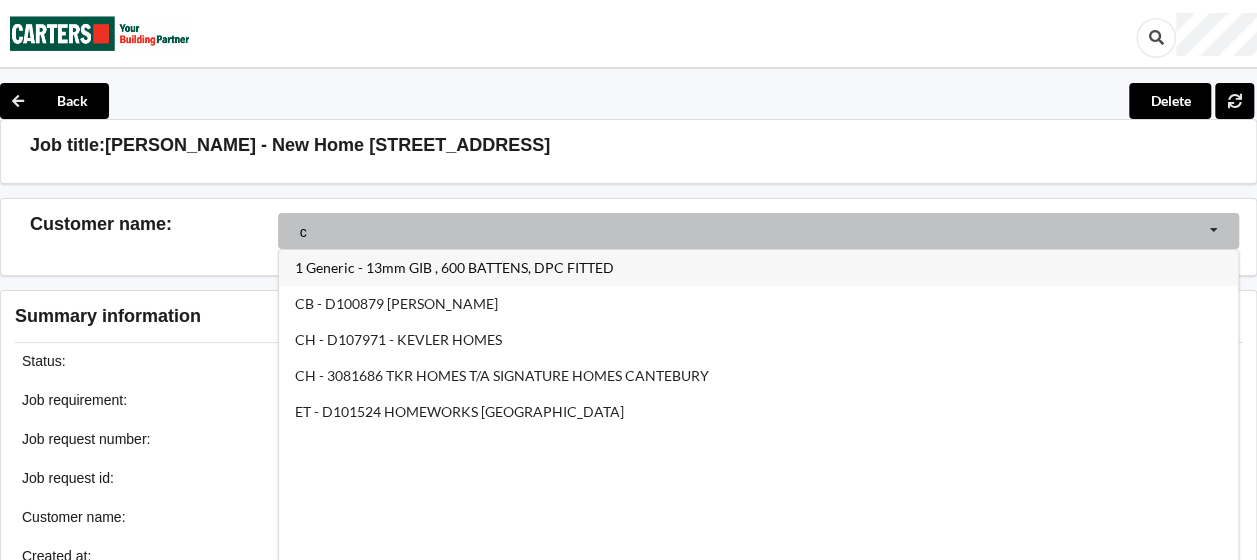 type 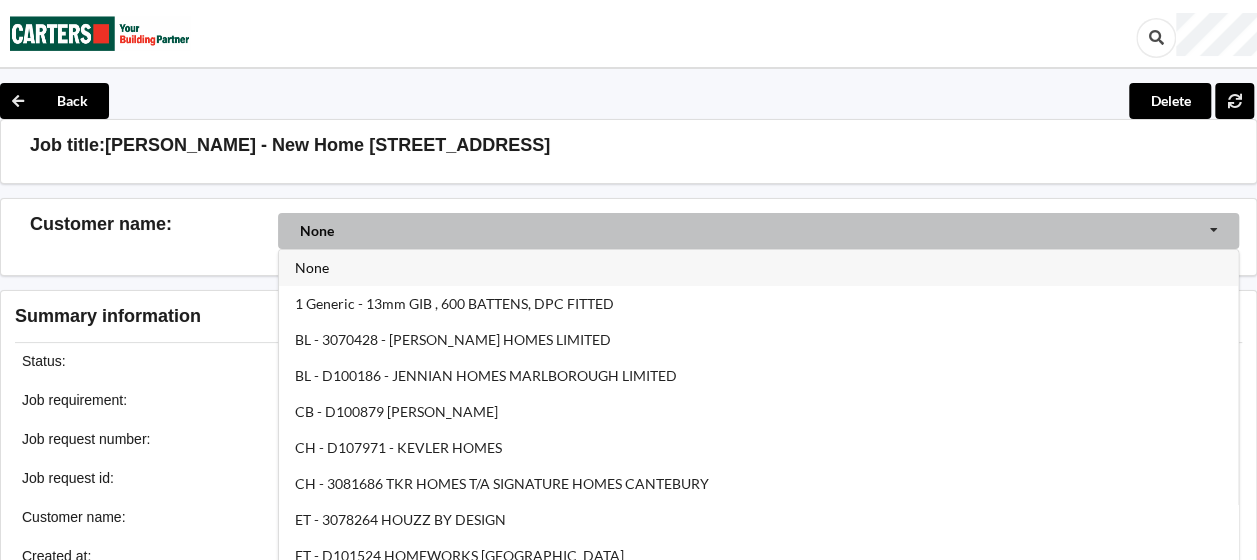 click on "Customer name :" at bounding box center (154, 224) 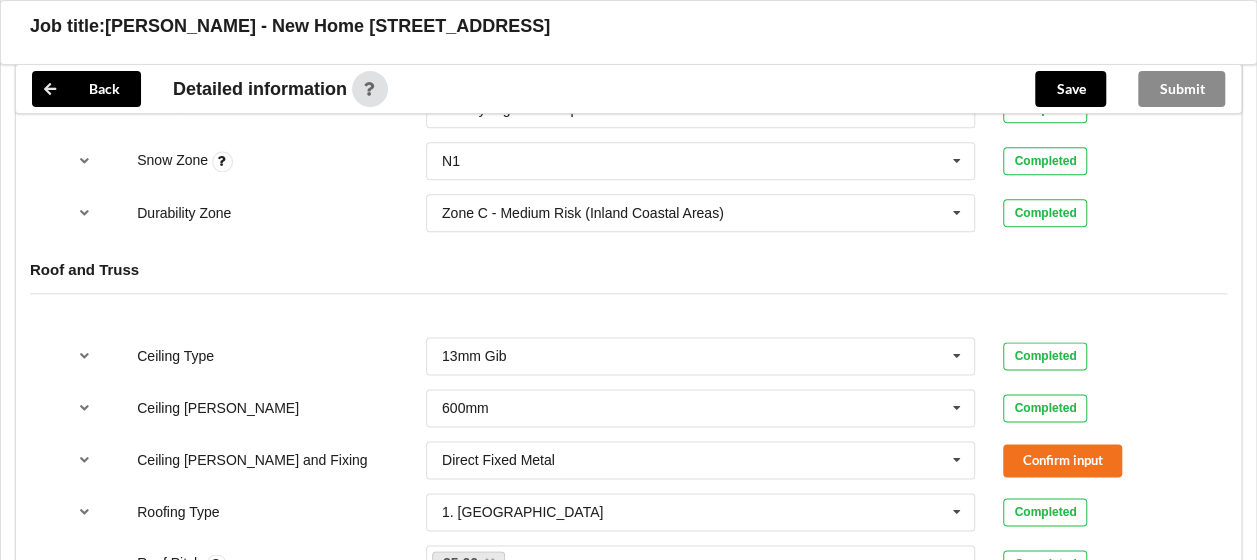 scroll, scrollTop: 1100, scrollLeft: 0, axis: vertical 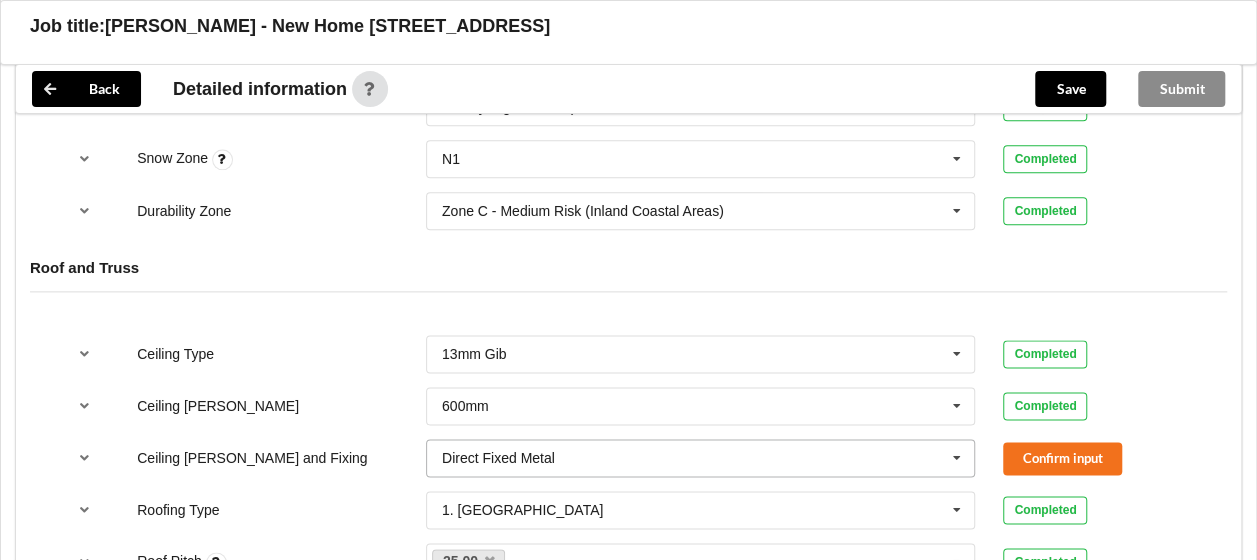 click at bounding box center [702, 458] 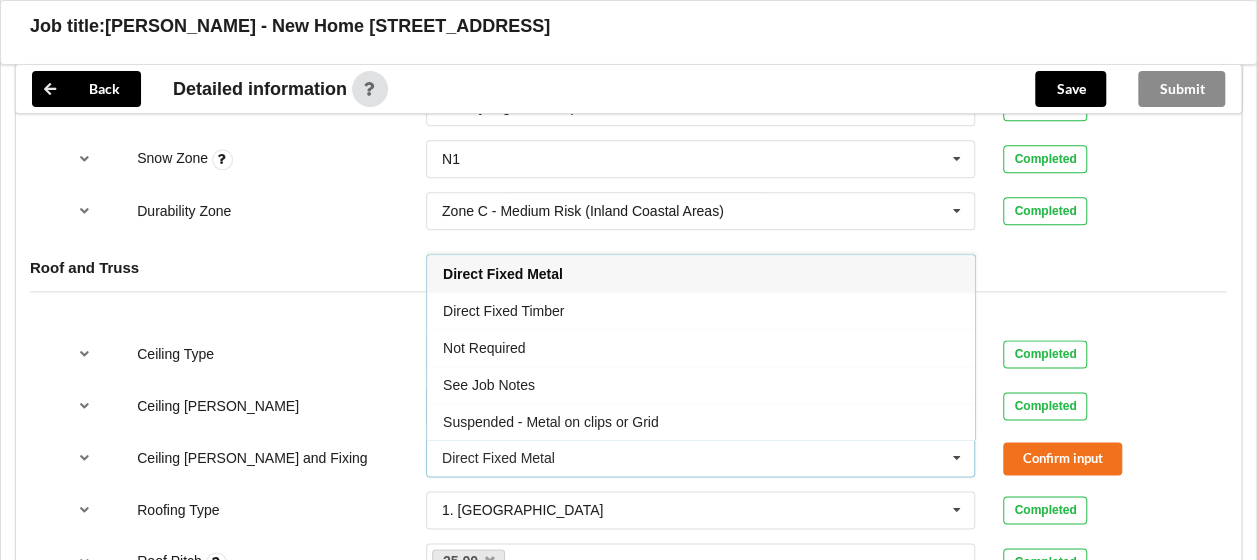 click on "Suspended - Metal on clips or Grid" at bounding box center (551, 422) 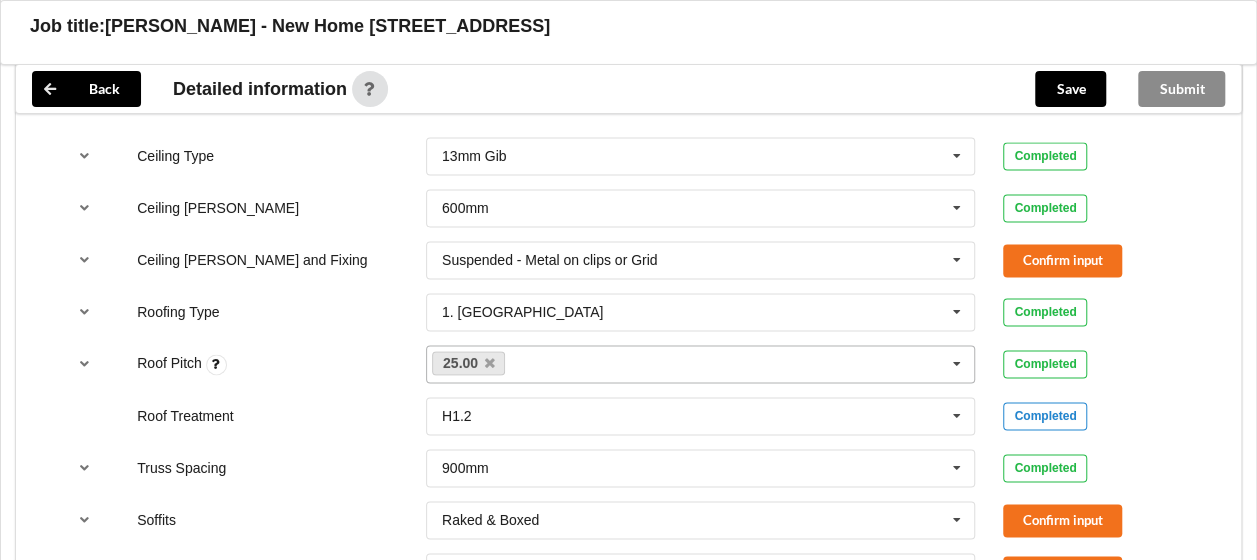 scroll, scrollTop: 1300, scrollLeft: 0, axis: vertical 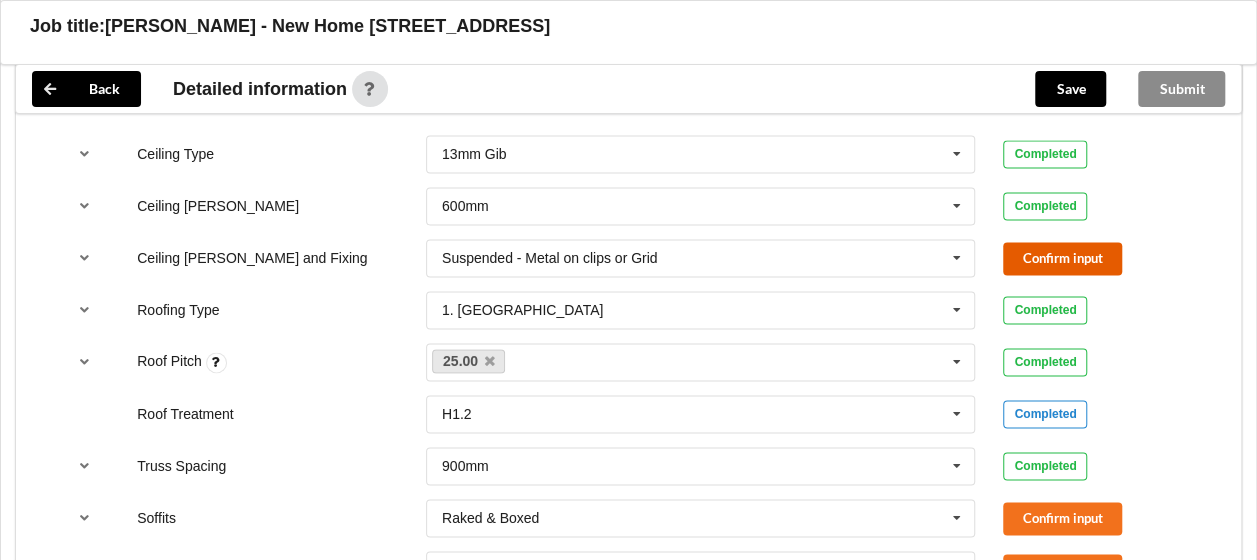 click on "Confirm input" at bounding box center [1062, 258] 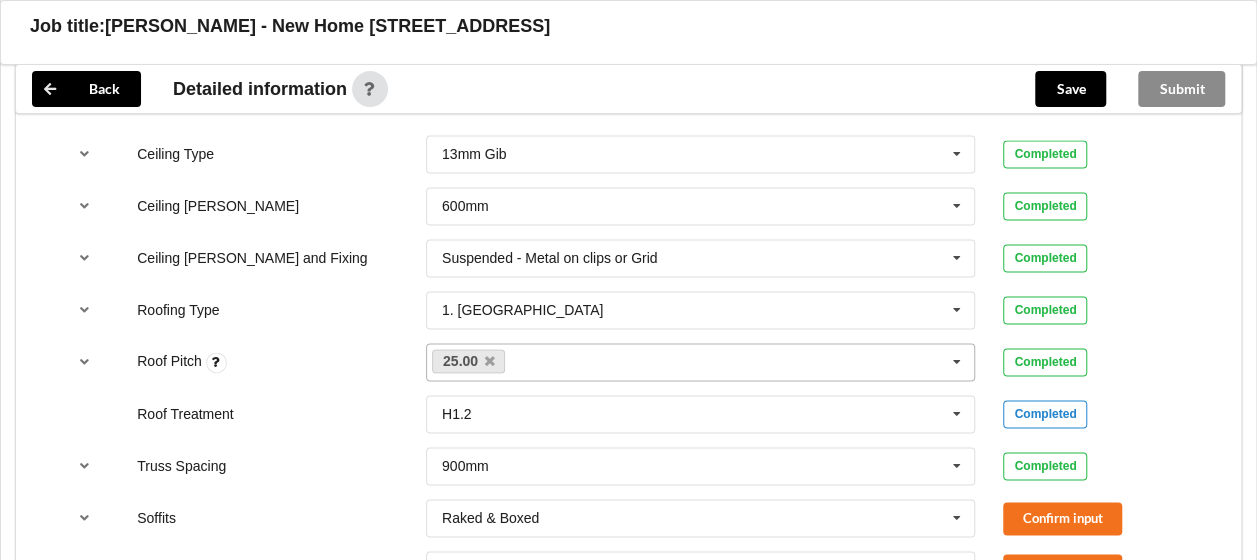 scroll, scrollTop: 1500, scrollLeft: 0, axis: vertical 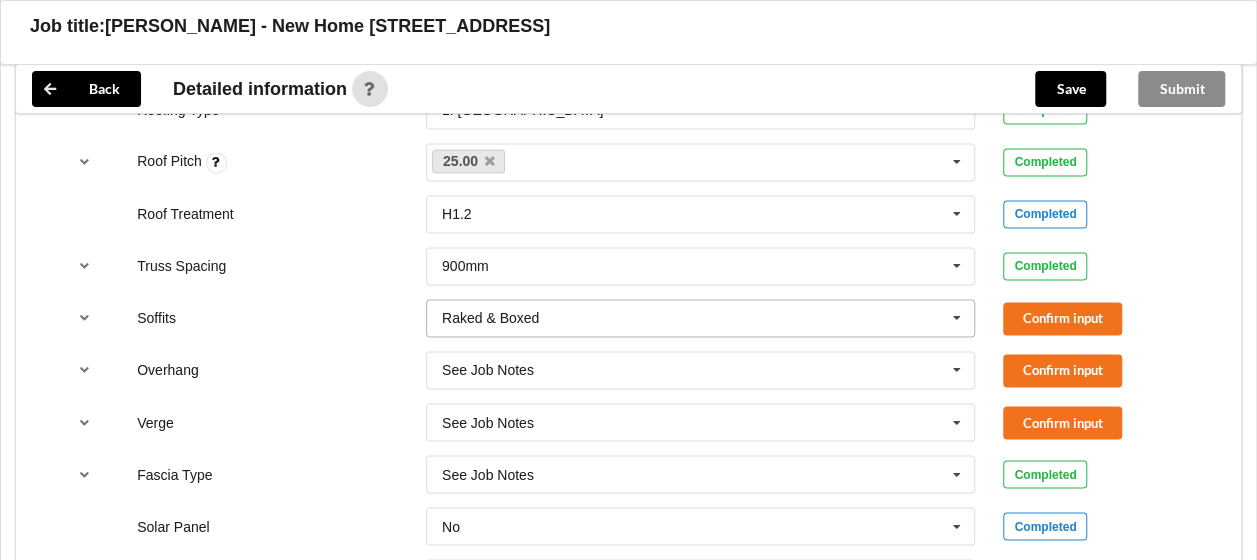 click at bounding box center [702, 318] 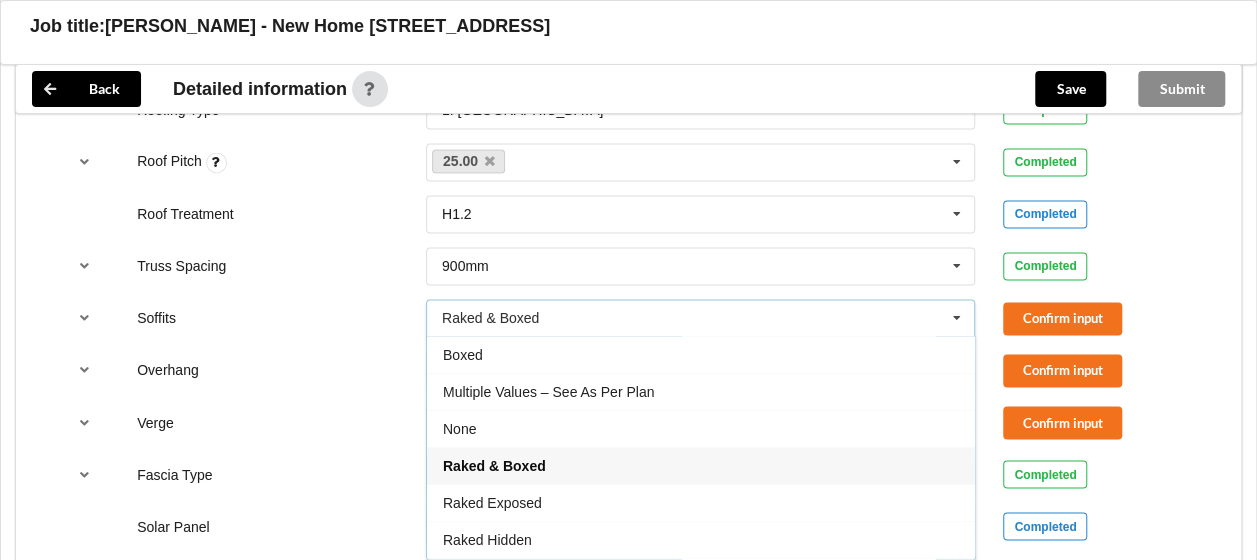 drag, startPoint x: 532, startPoint y: 348, endPoint x: 563, endPoint y: 341, distance: 31.780497 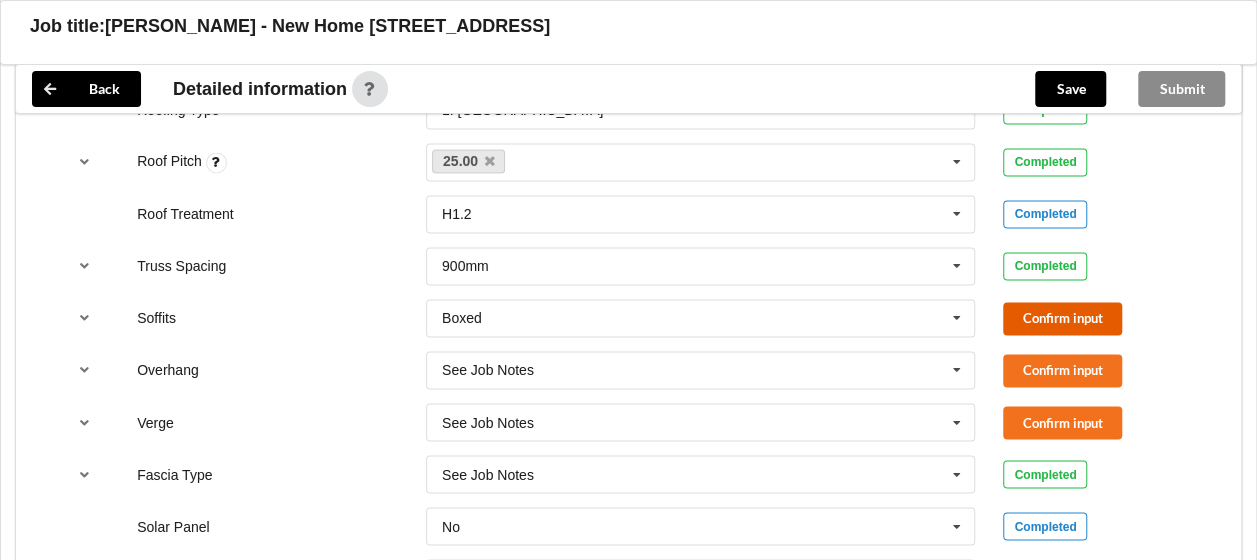 click on "Confirm input" at bounding box center (1062, 318) 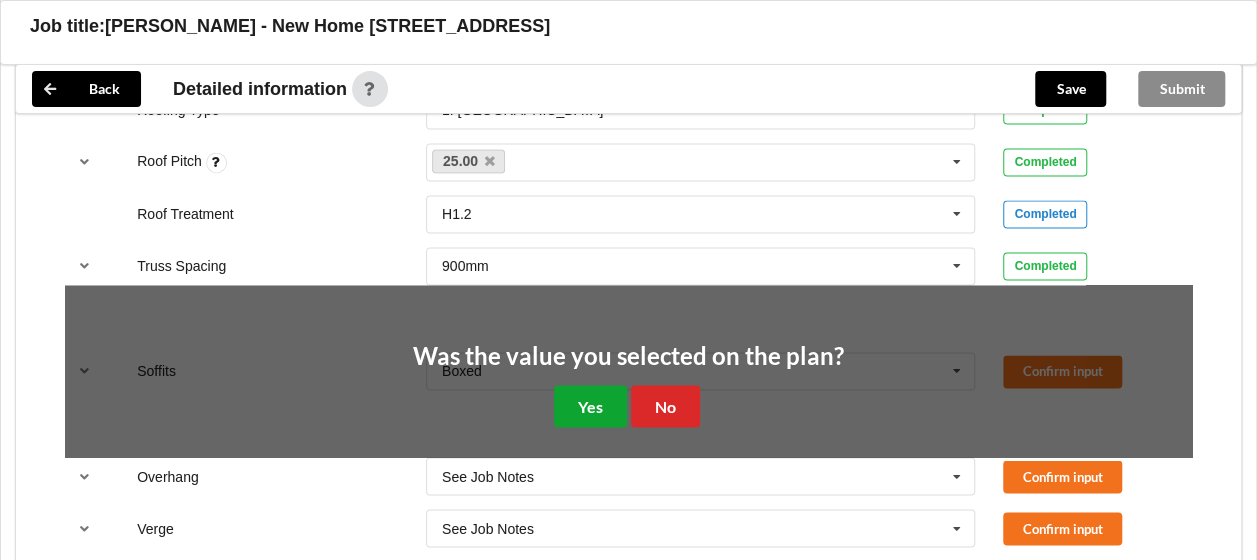 click on "Yes" at bounding box center (590, 405) 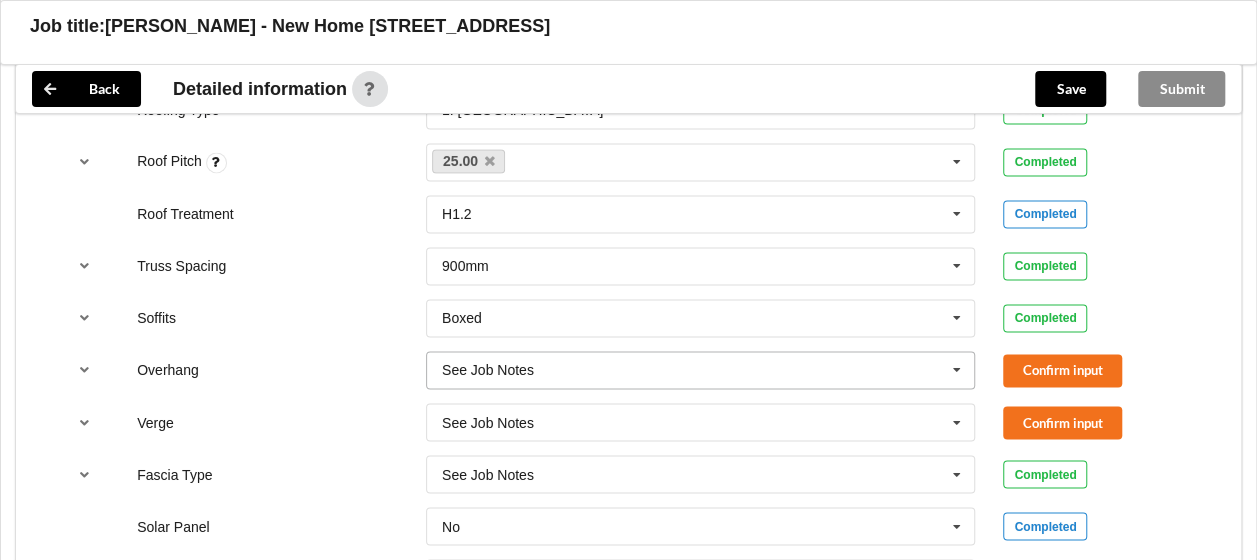 click at bounding box center (702, 370) 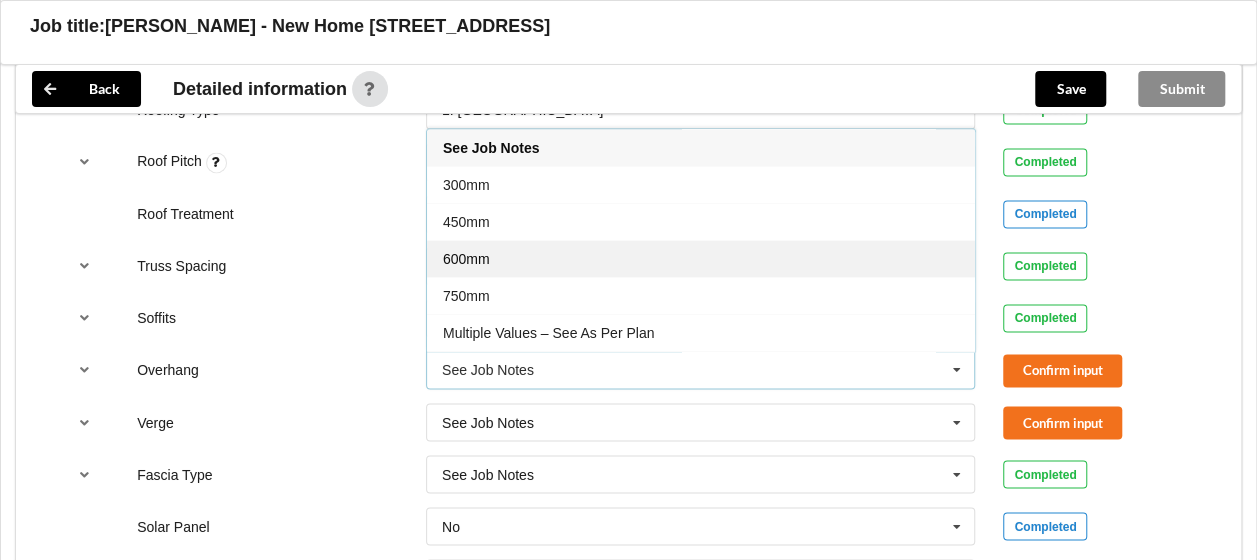 click on "600mm" at bounding box center [701, 258] 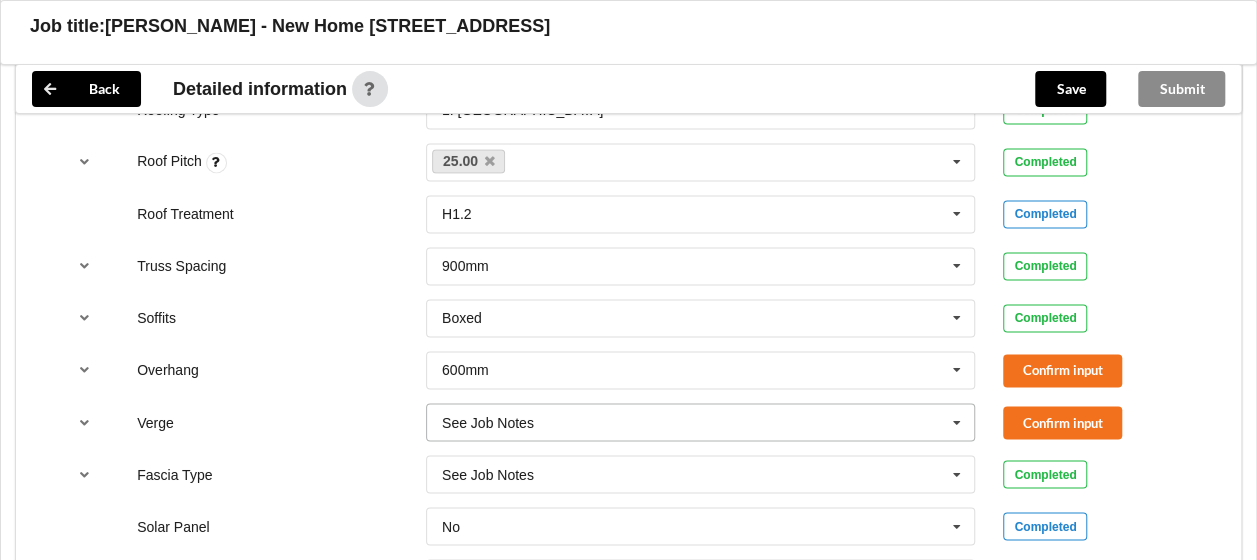 click at bounding box center (702, 422) 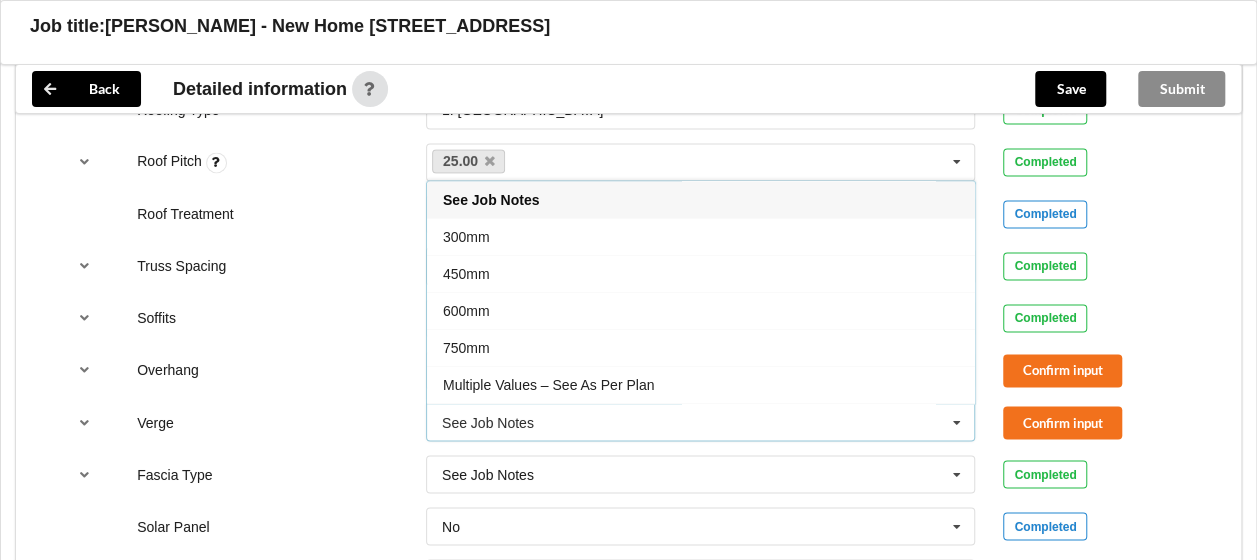 click on "450mm" at bounding box center (701, 273) 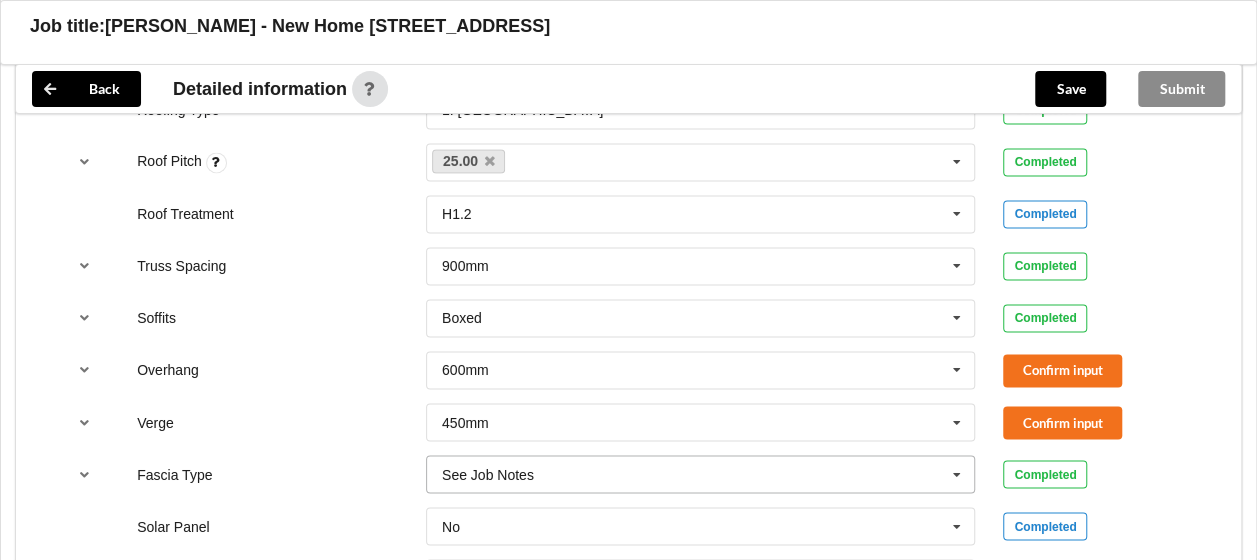 click at bounding box center [702, 474] 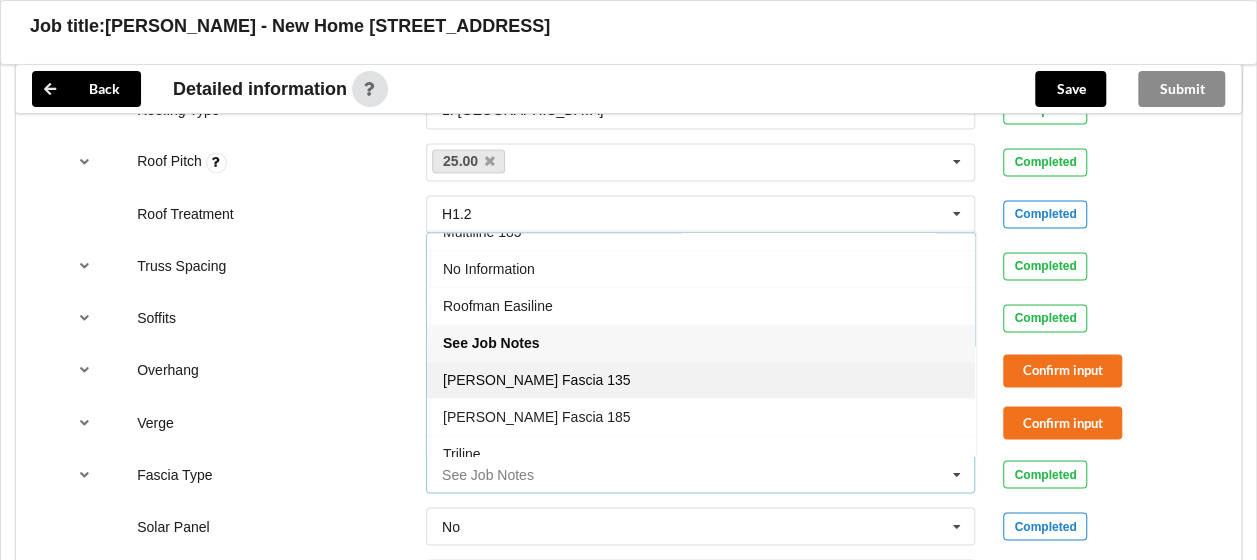 scroll, scrollTop: 656, scrollLeft: 0, axis: vertical 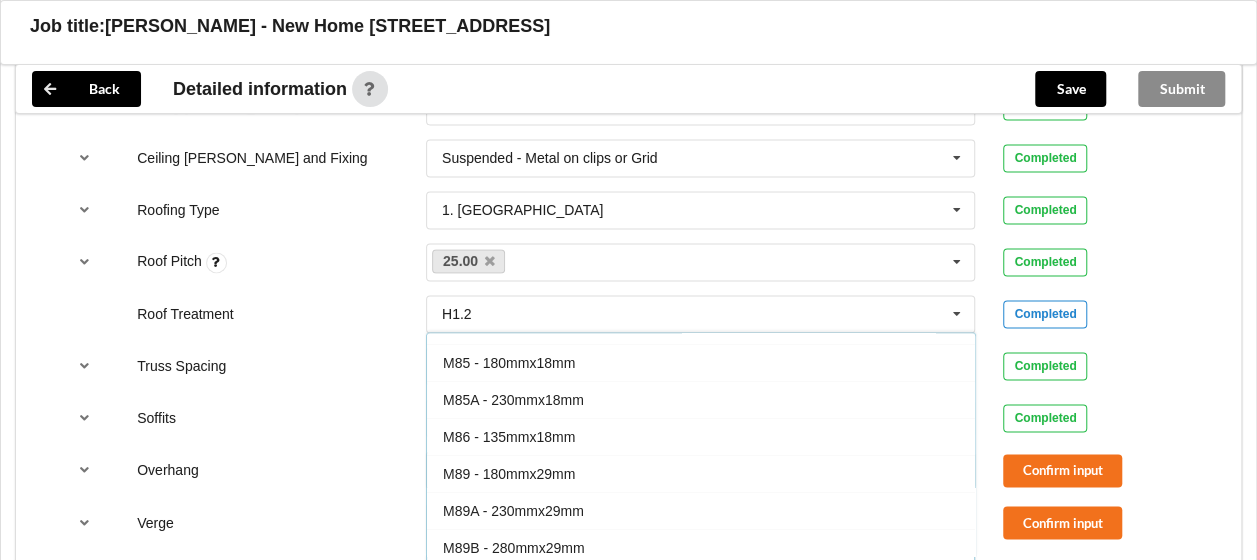 click on "M86 - 135mmx18mm" at bounding box center (509, 437) 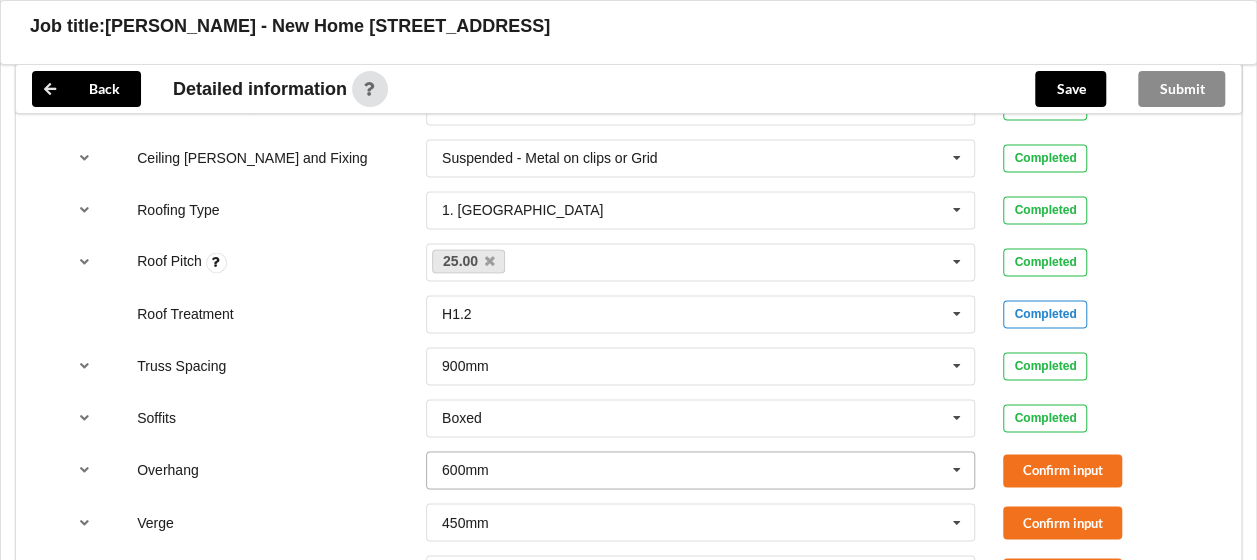 scroll, scrollTop: 1427, scrollLeft: 0, axis: vertical 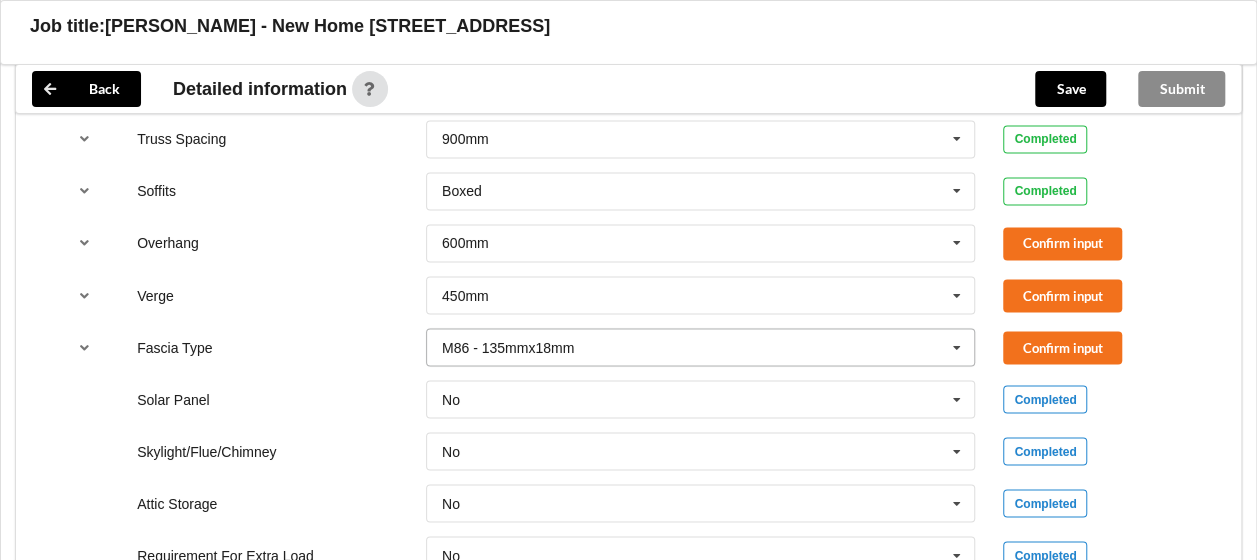 click at bounding box center (702, 347) 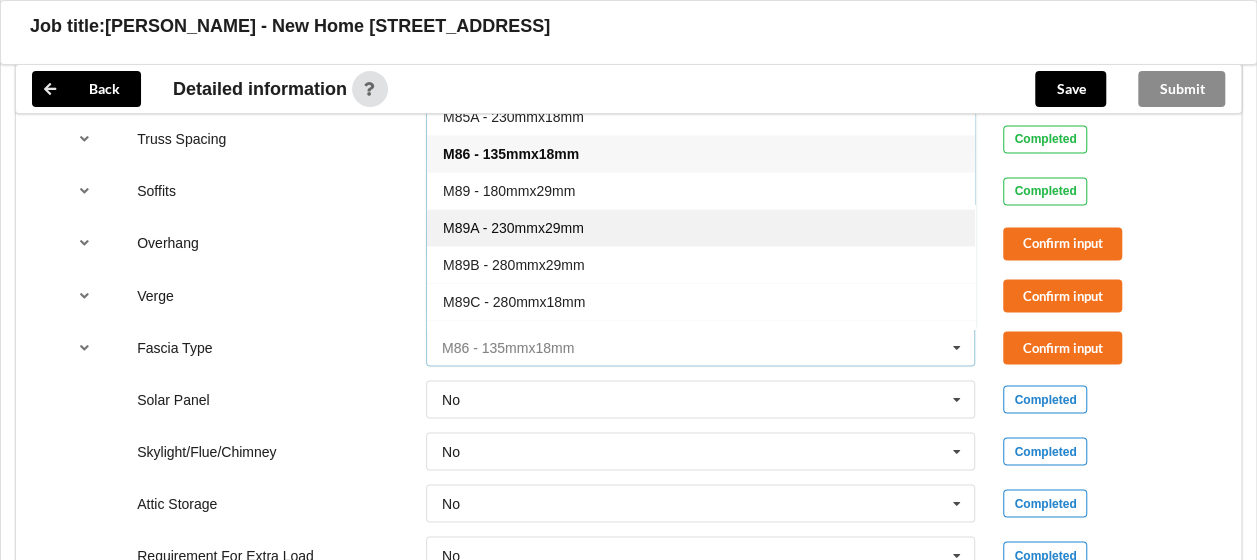 scroll, scrollTop: 200, scrollLeft: 0, axis: vertical 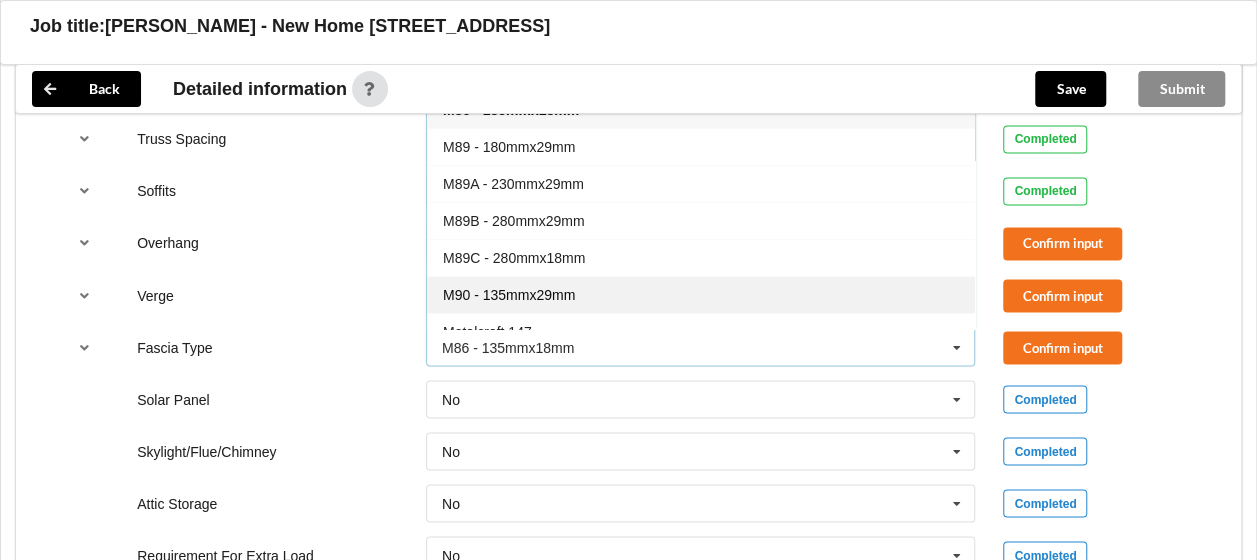 click on "M90 - 135mmx29mm" at bounding box center [509, 295] 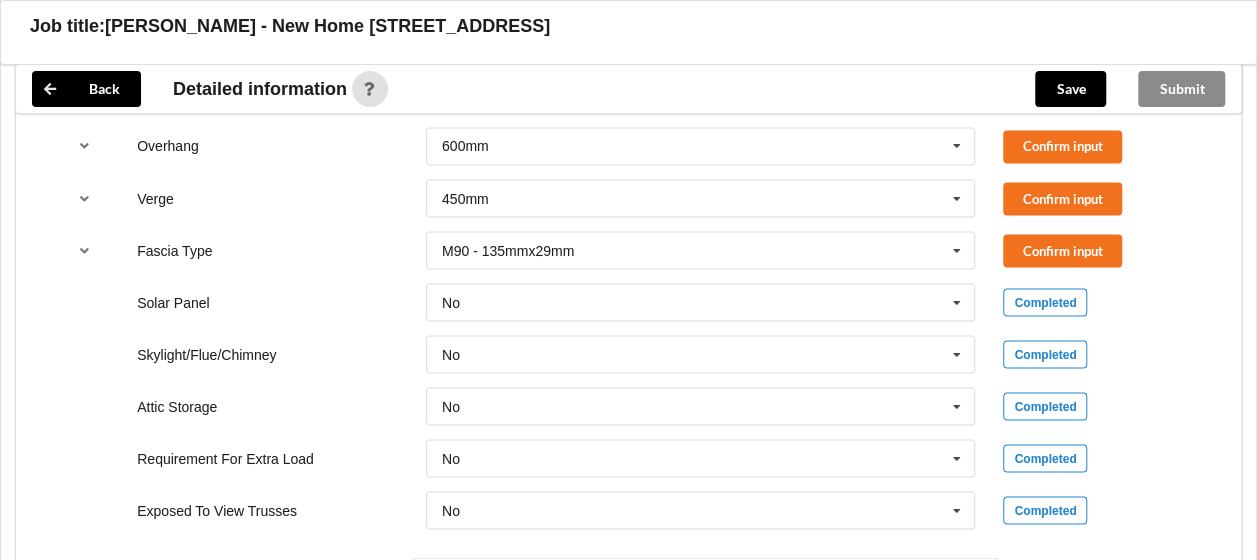 scroll, scrollTop: 1727, scrollLeft: 0, axis: vertical 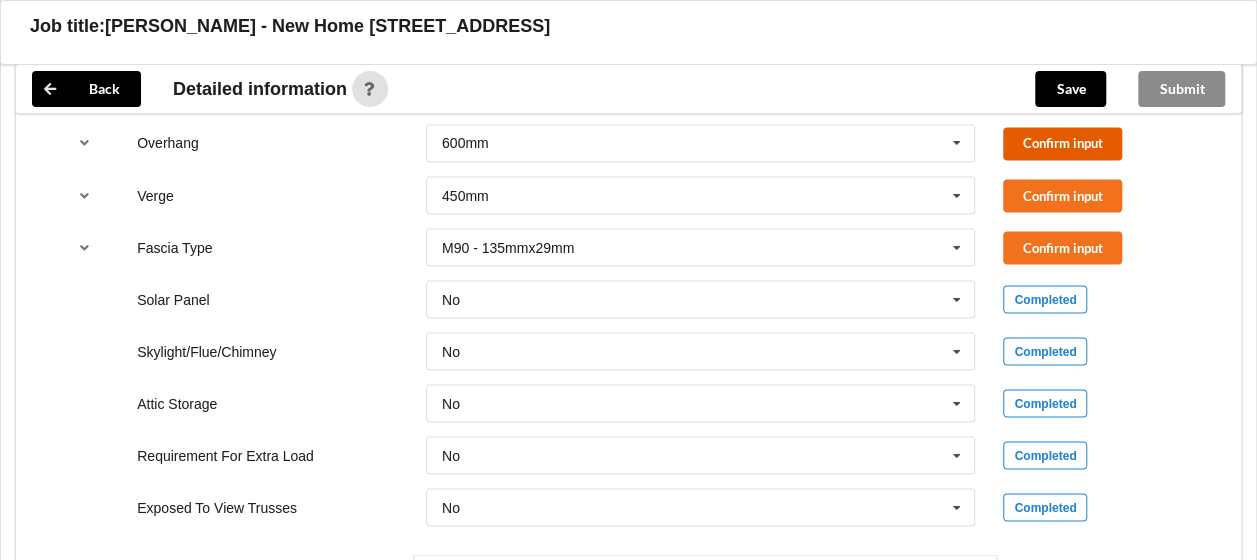 click on "Confirm input" at bounding box center [1062, 143] 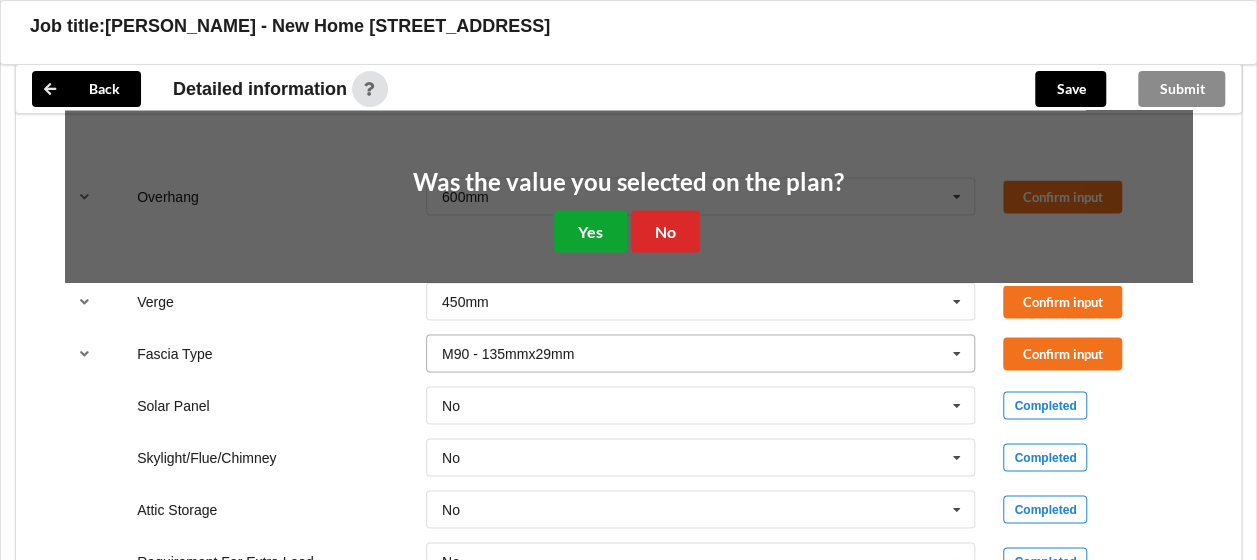 click on "Yes" at bounding box center (590, 230) 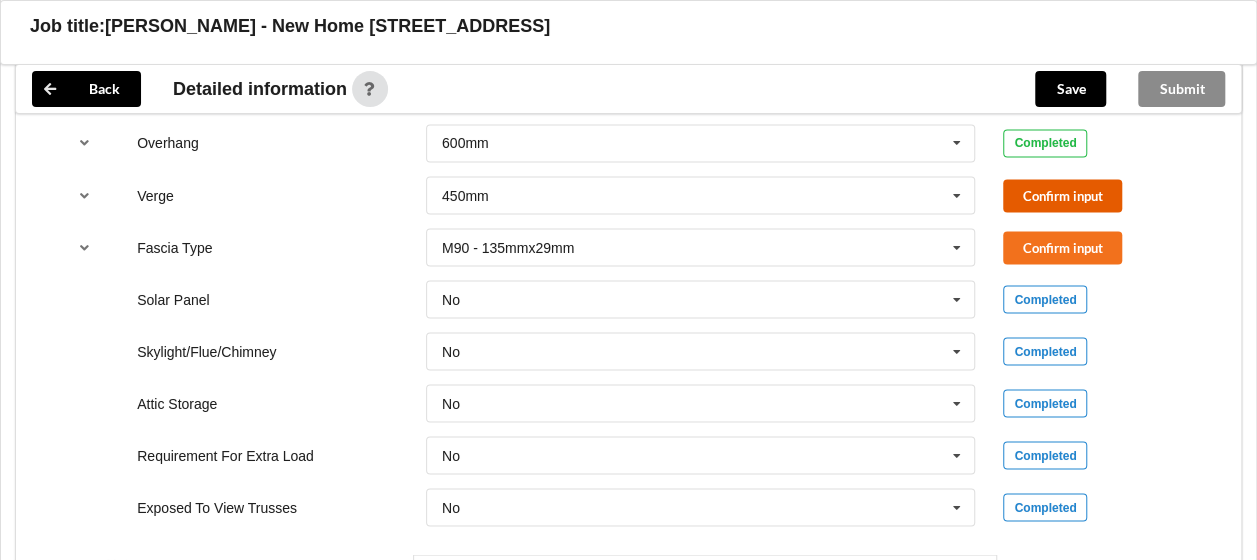 click on "Confirm input" at bounding box center (1062, 195) 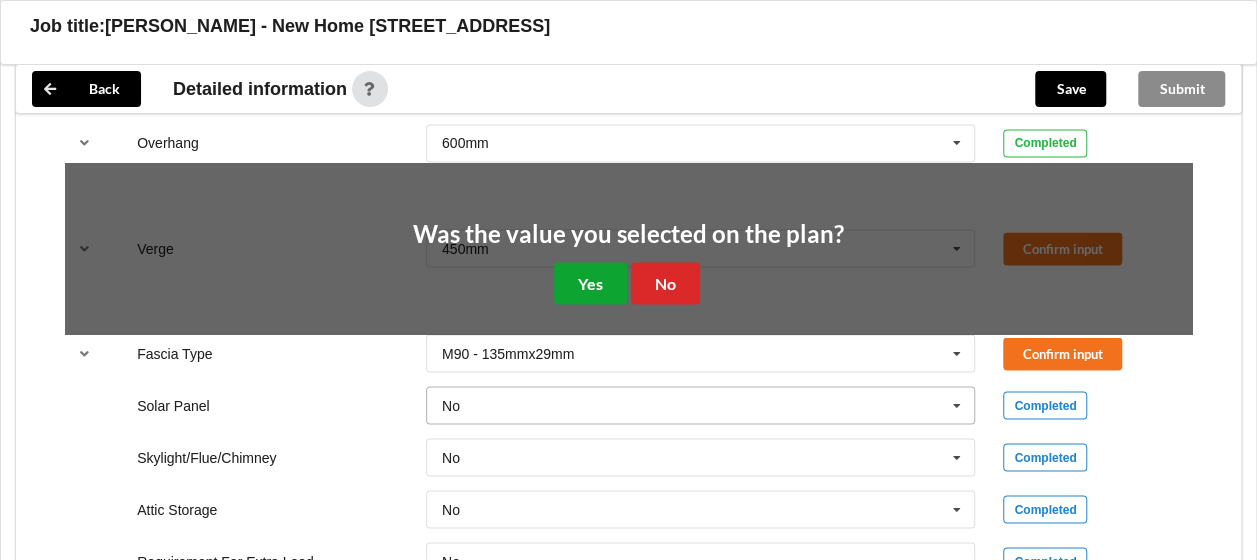 click on "Yes" at bounding box center [590, 282] 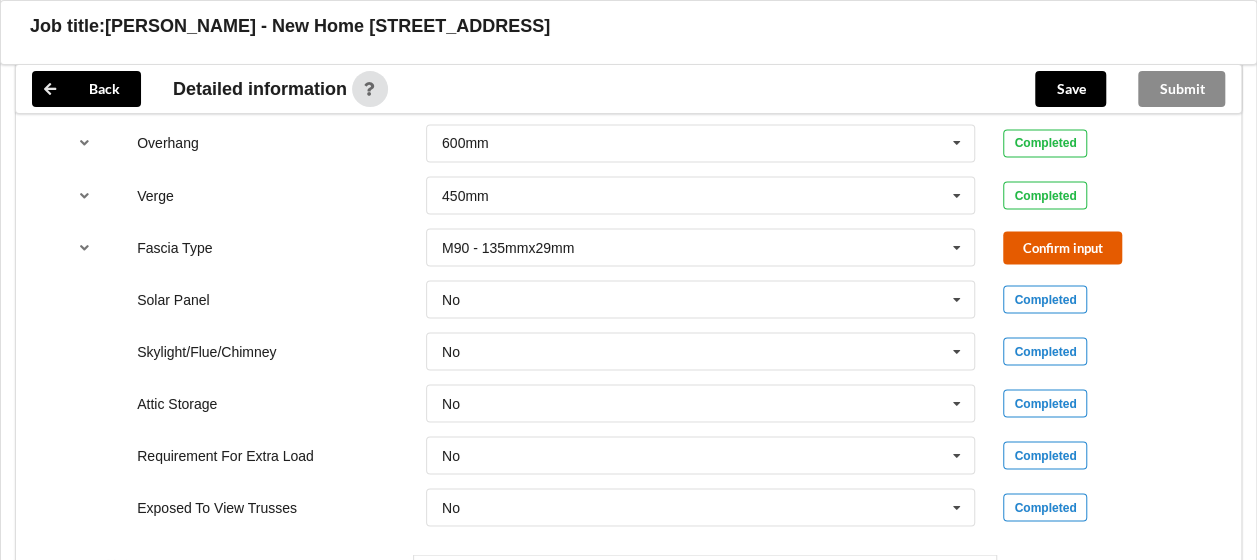 click on "Confirm input" at bounding box center (1062, 247) 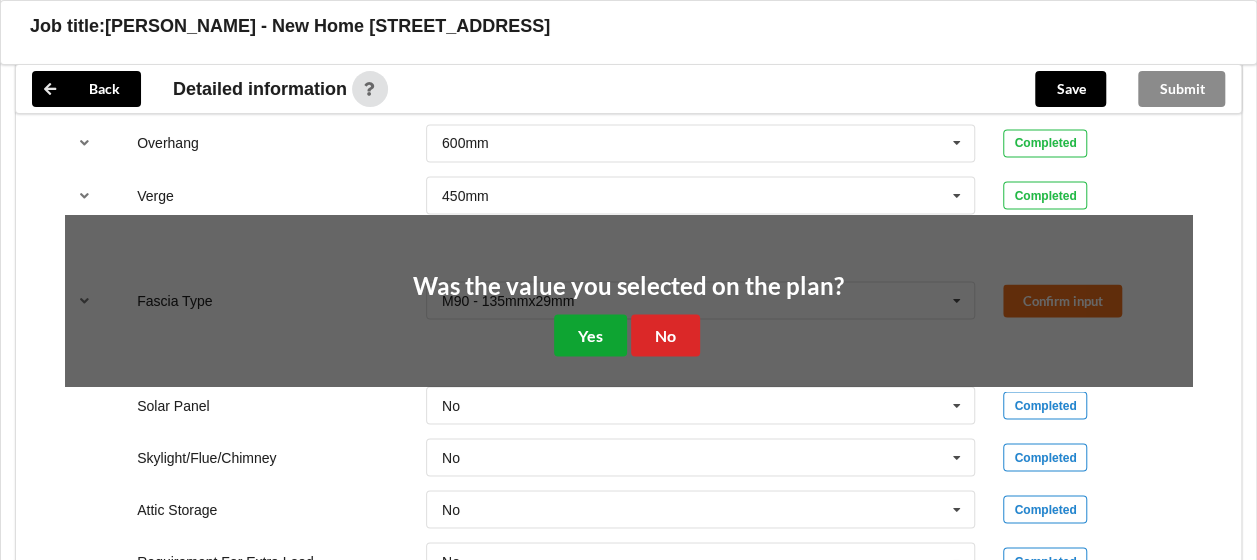drag, startPoint x: 602, startPoint y: 312, endPoint x: 706, endPoint y: 293, distance: 105.72133 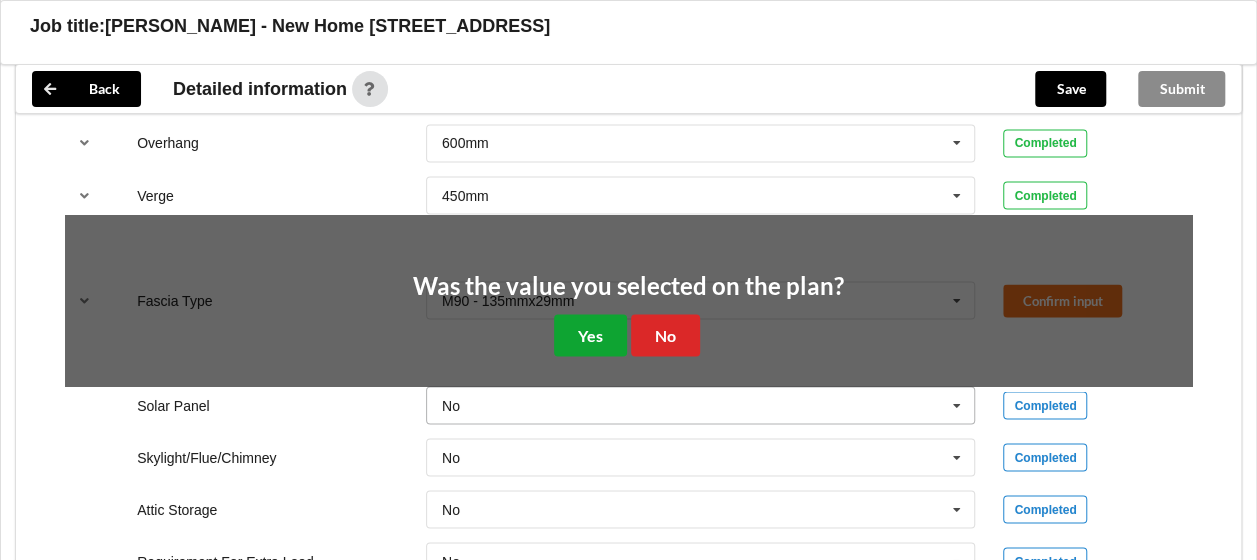 click on "Yes" at bounding box center (590, 334) 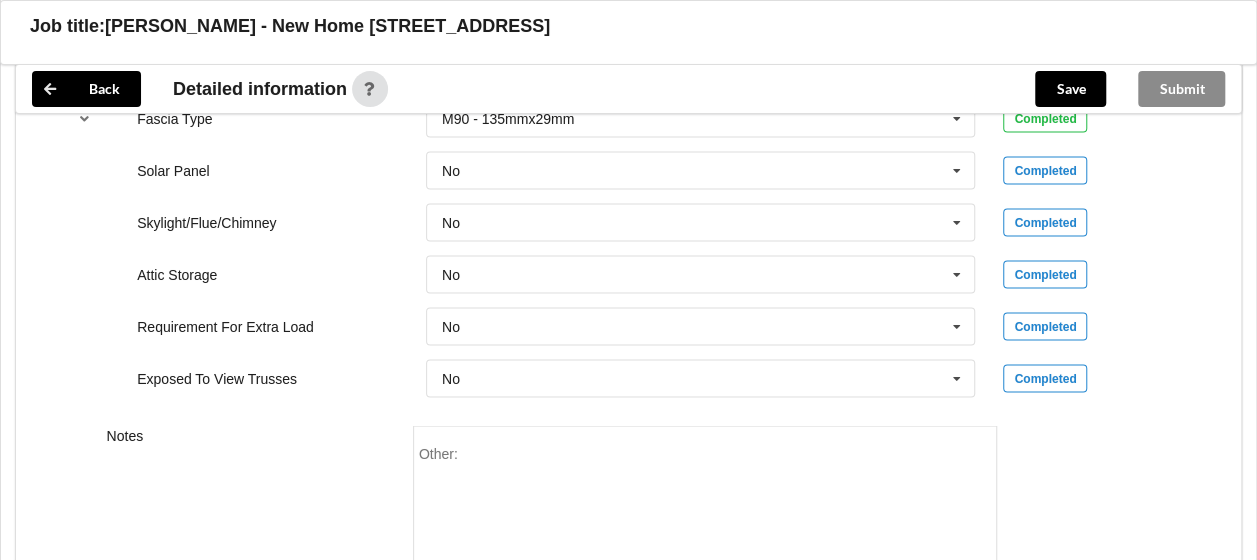 scroll, scrollTop: 1825, scrollLeft: 0, axis: vertical 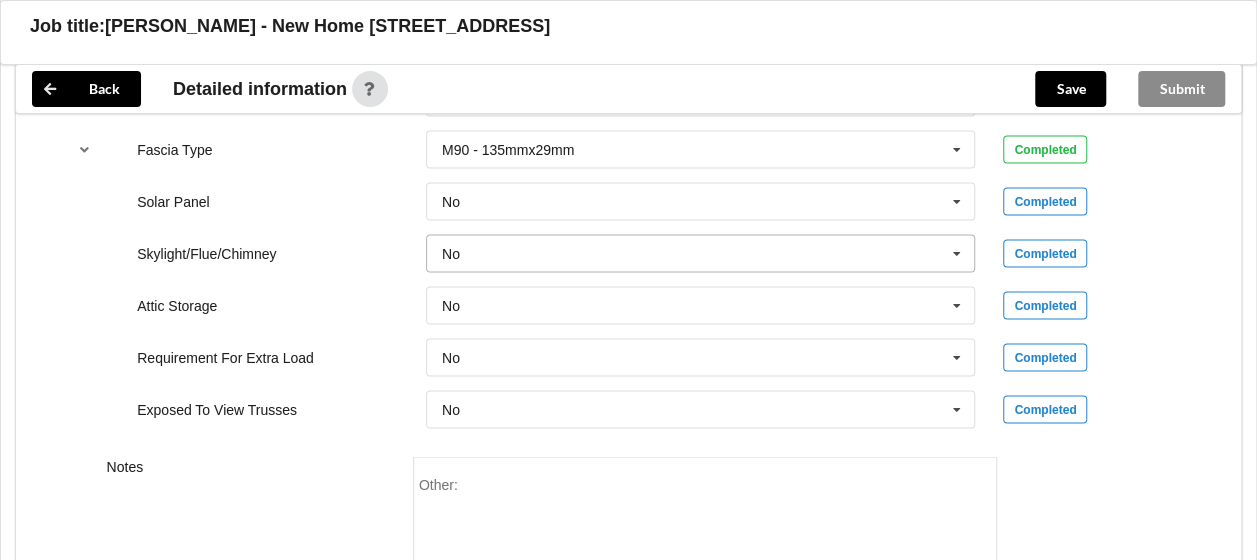 click at bounding box center [702, 253] 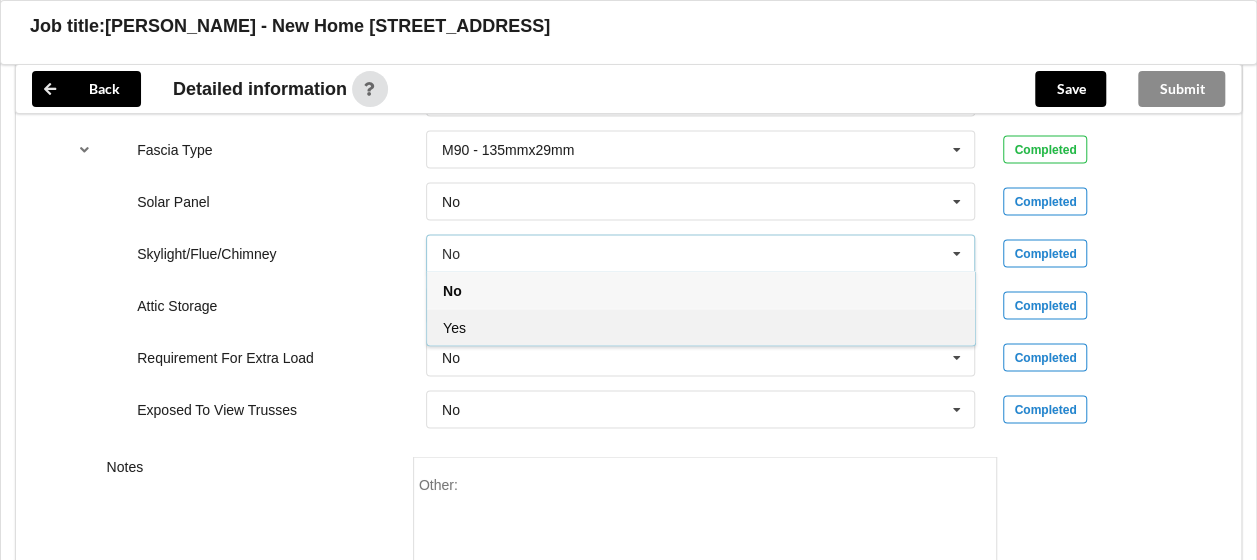click on "Yes" at bounding box center (701, 326) 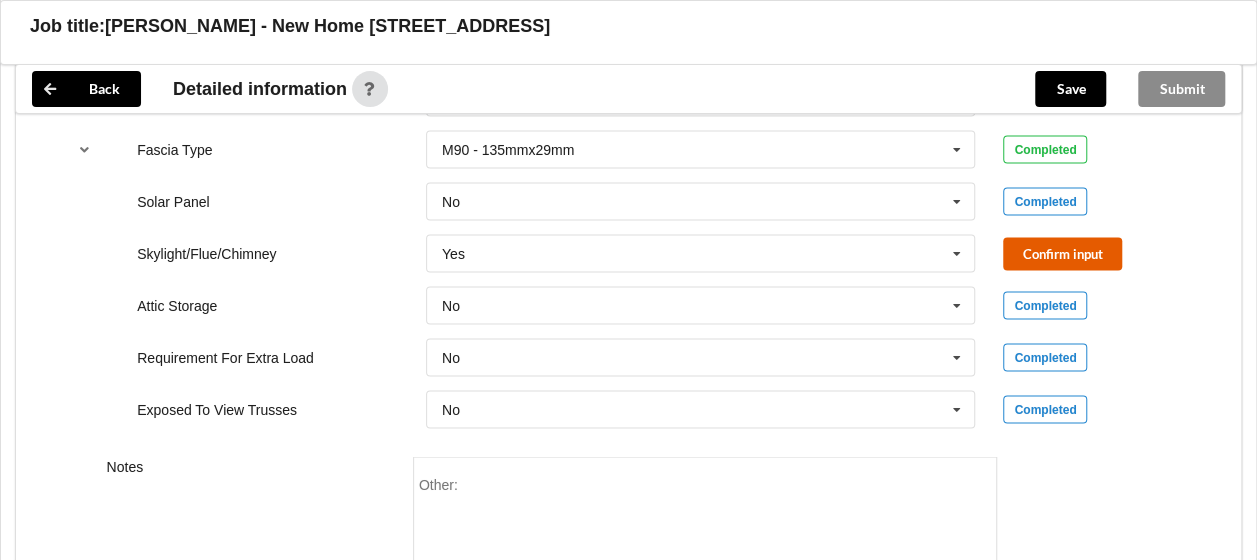 click on "Confirm input" at bounding box center (1062, 253) 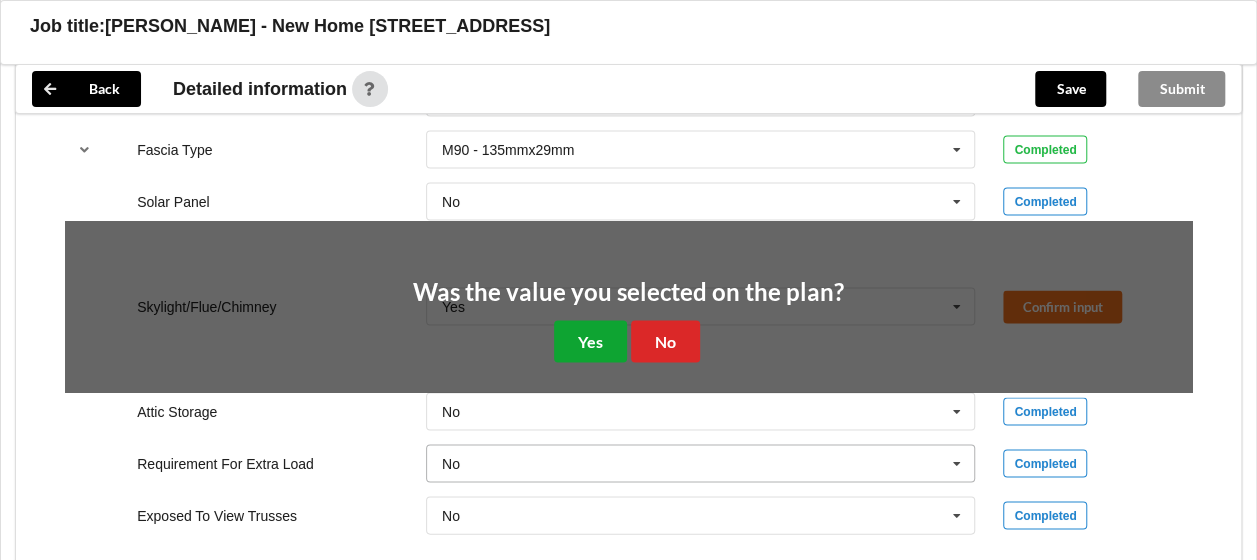drag, startPoint x: 582, startPoint y: 339, endPoint x: 554, endPoint y: 348, distance: 29.410883 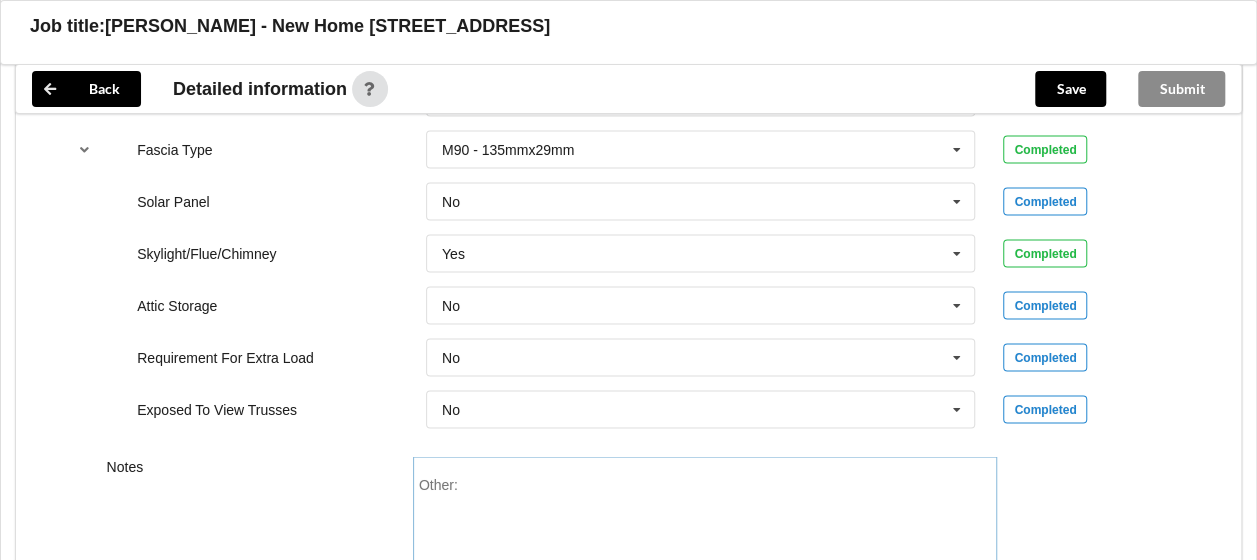click on "Other:" at bounding box center (705, 539) 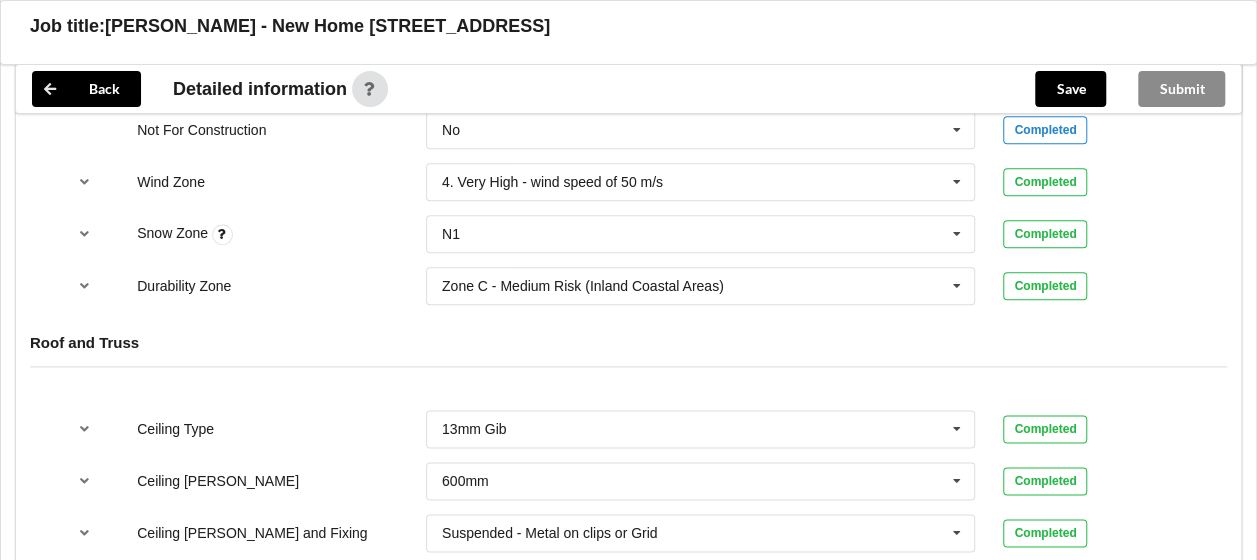 scroll, scrollTop: 525, scrollLeft: 0, axis: vertical 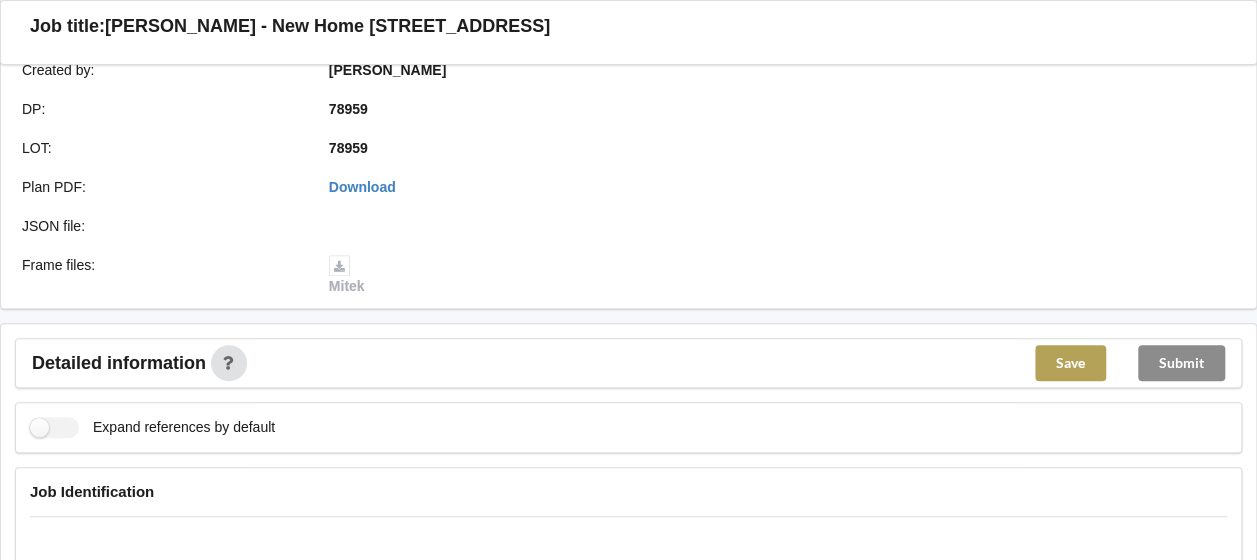 click on "Save" at bounding box center [1070, 363] 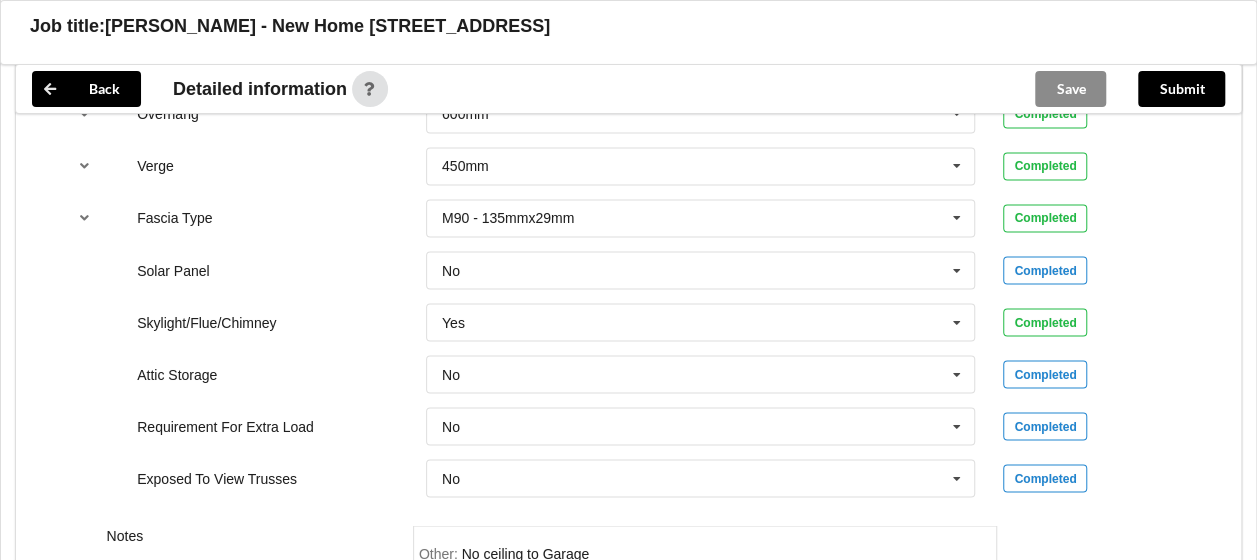 scroll, scrollTop: 1894, scrollLeft: 0, axis: vertical 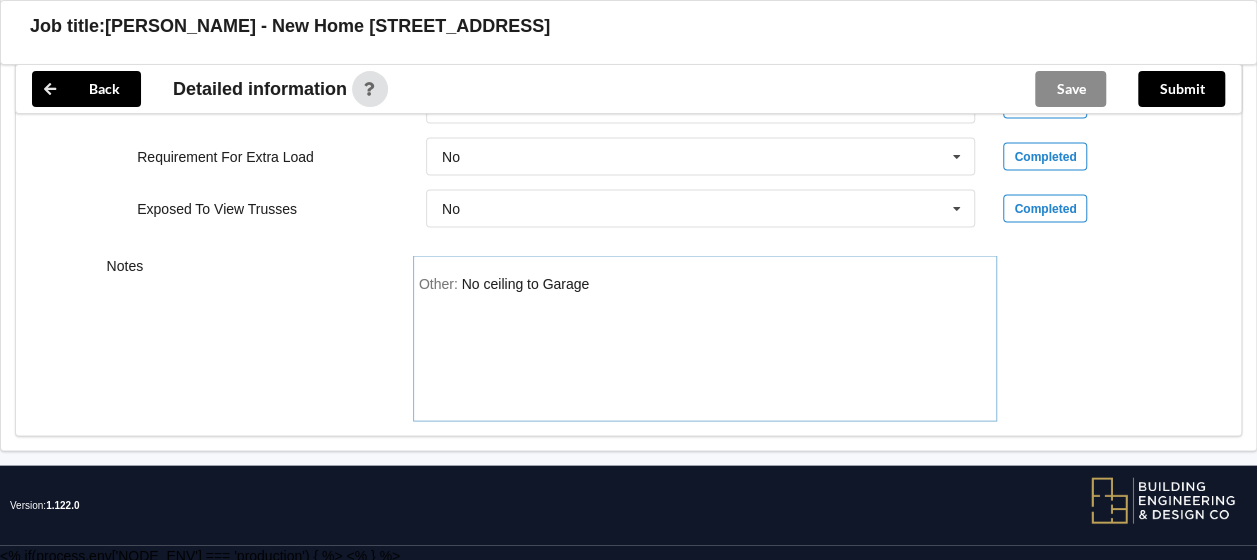 click on "Other:   No ceiling to Garage" at bounding box center (705, 346) 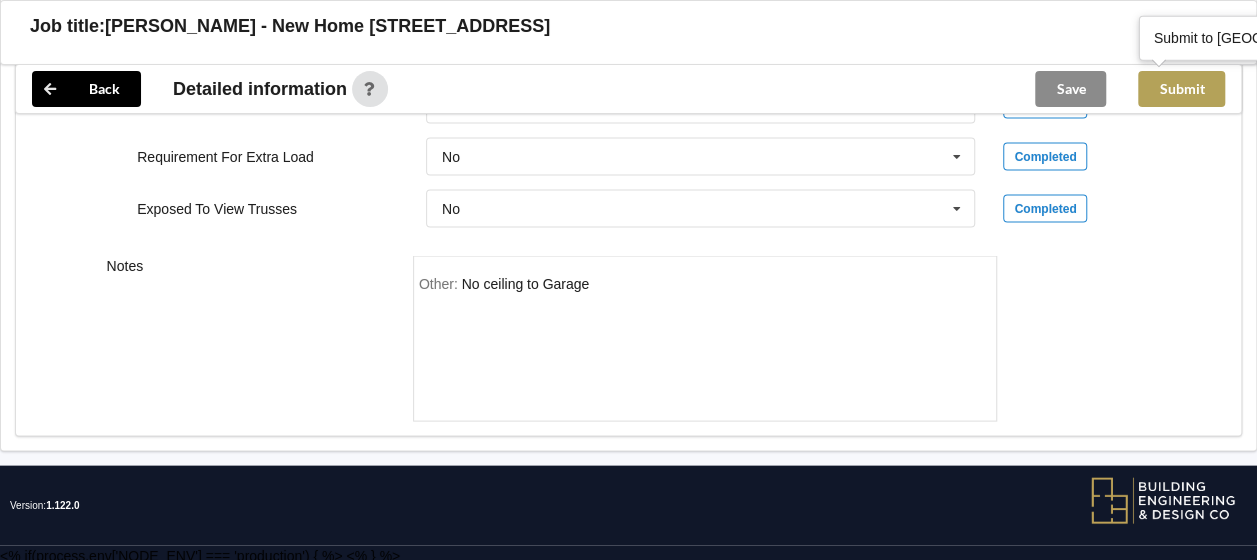 click on "Submit" at bounding box center (1181, 89) 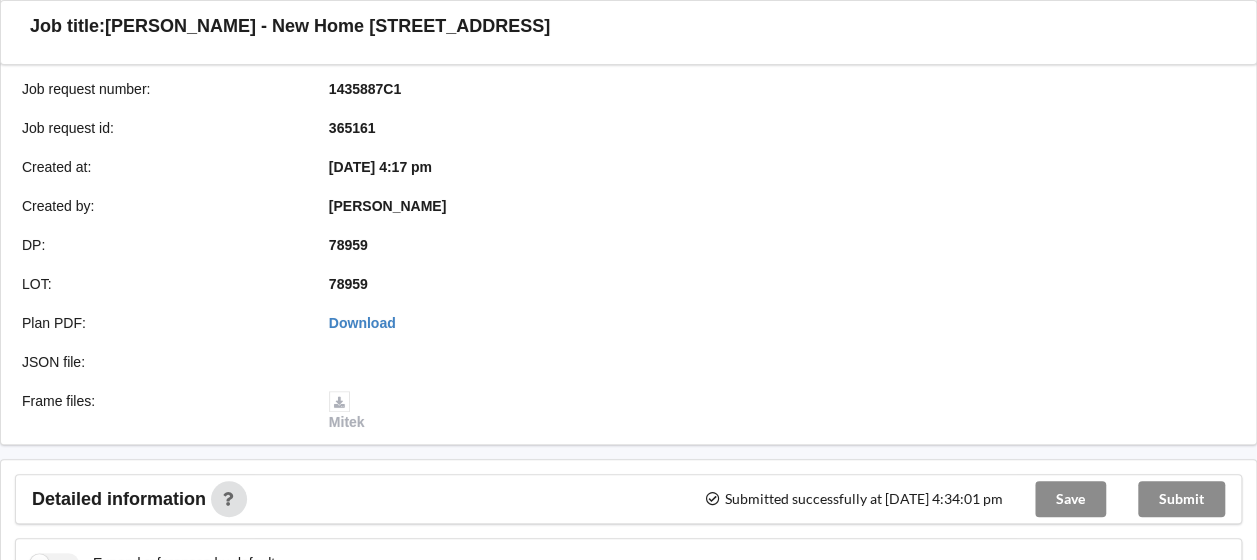 scroll, scrollTop: 0, scrollLeft: 0, axis: both 